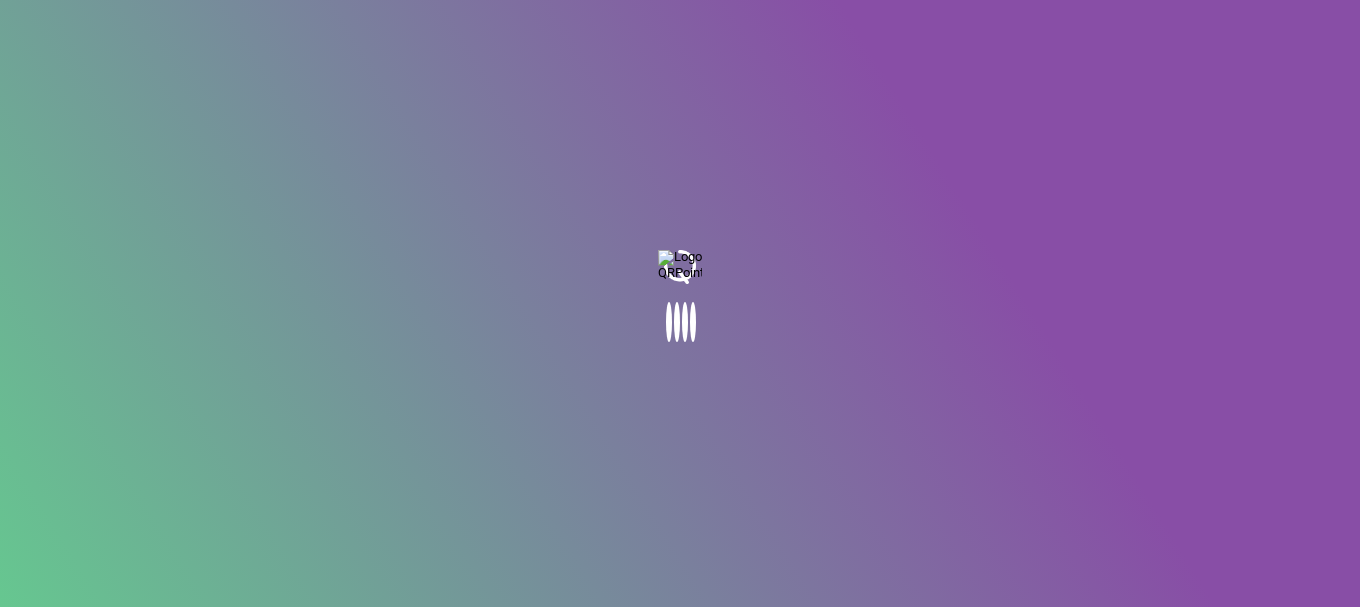 scroll, scrollTop: 0, scrollLeft: 0, axis: both 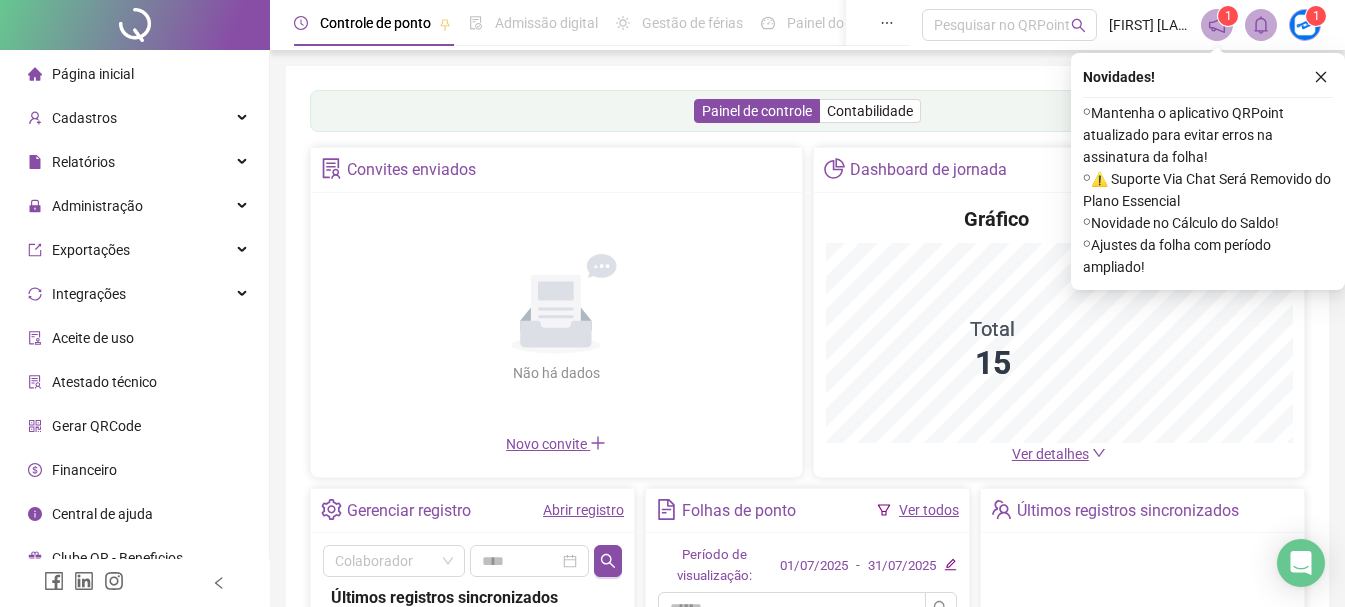 click at bounding box center (1321, 77) 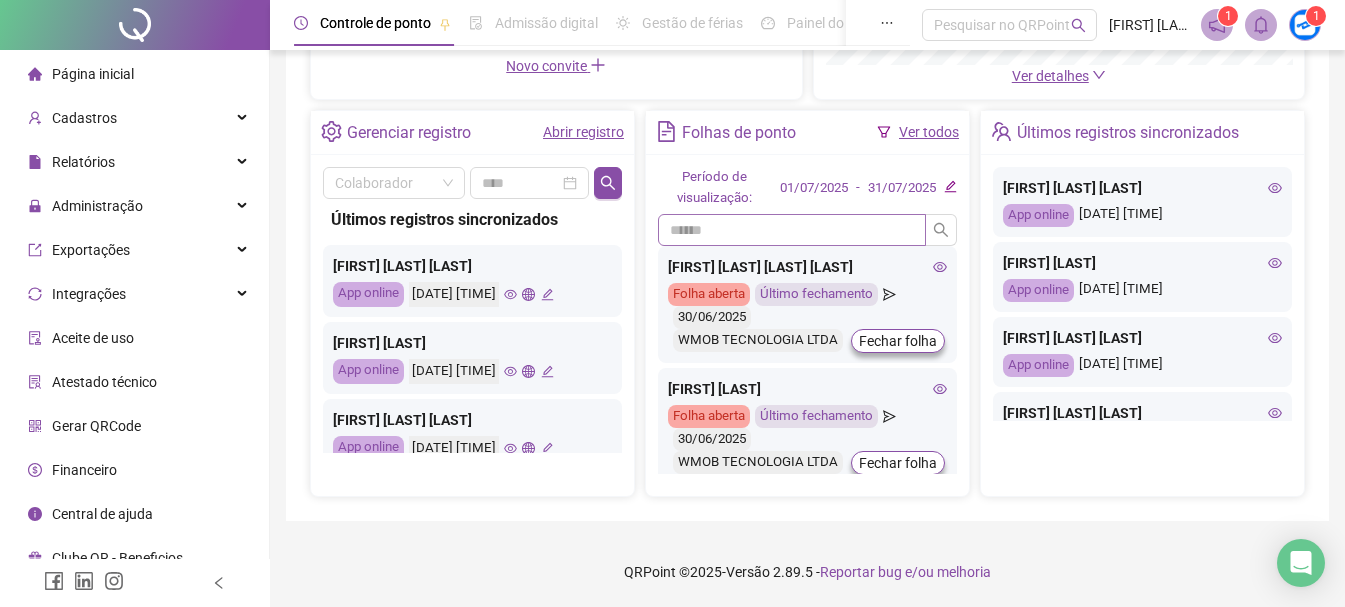 scroll, scrollTop: 673, scrollLeft: 0, axis: vertical 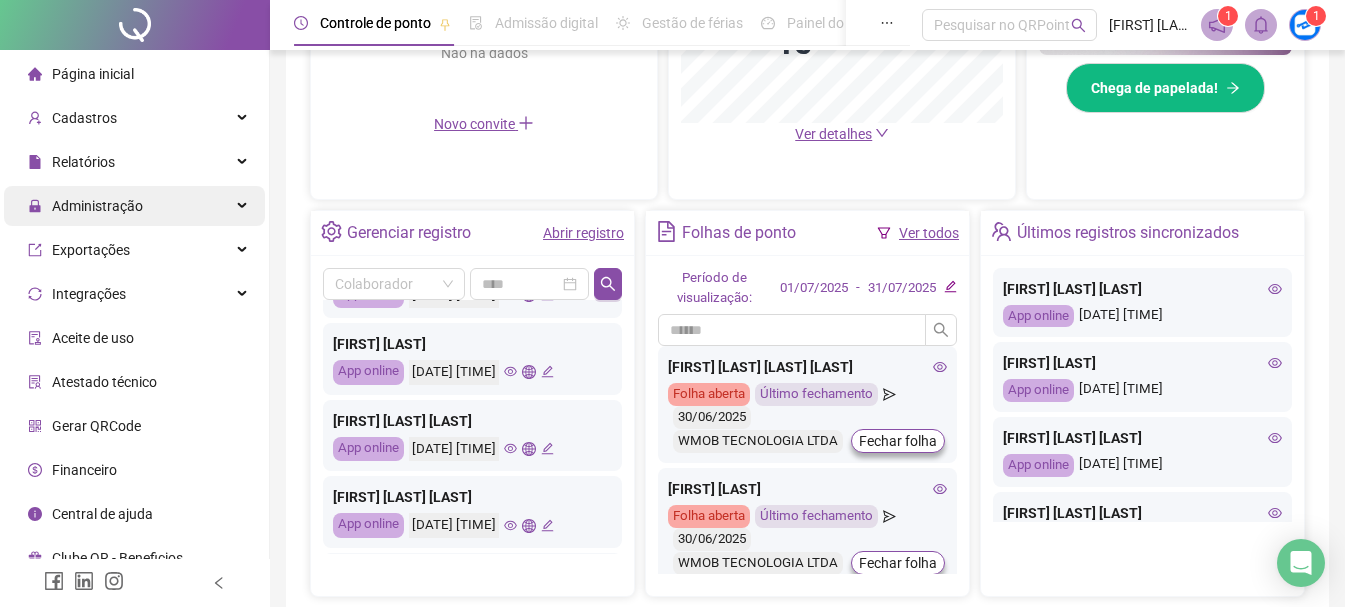 click on "Administração" at bounding box center (134, 206) 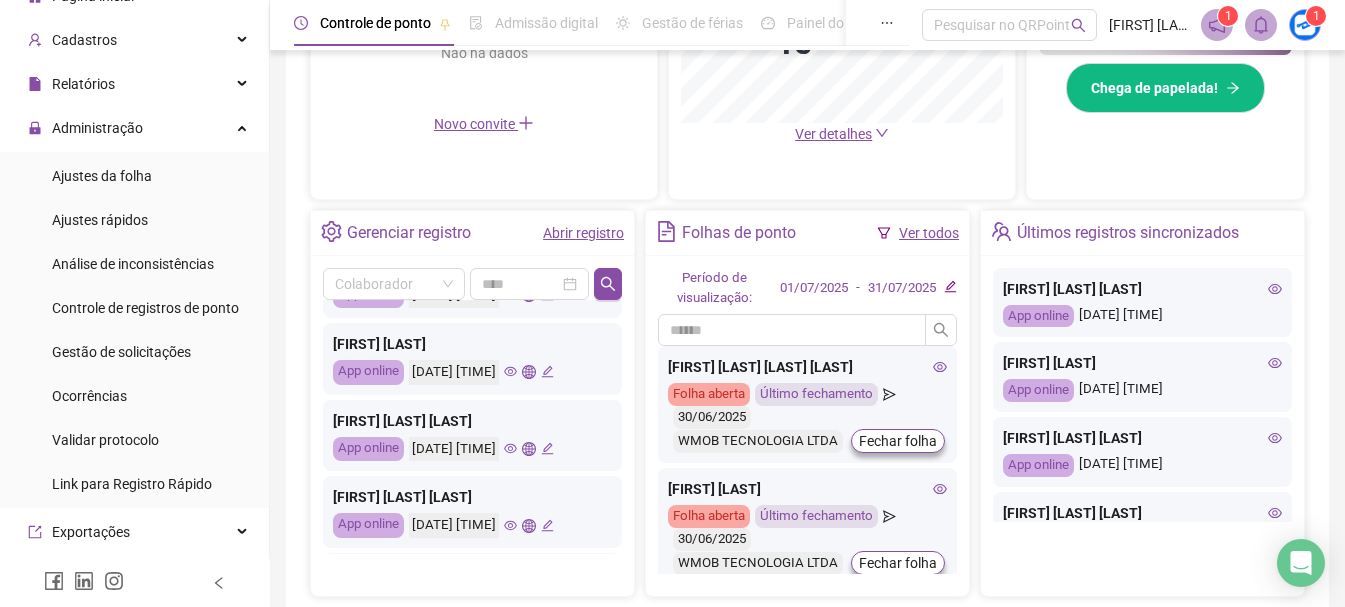 scroll, scrollTop: 100, scrollLeft: 0, axis: vertical 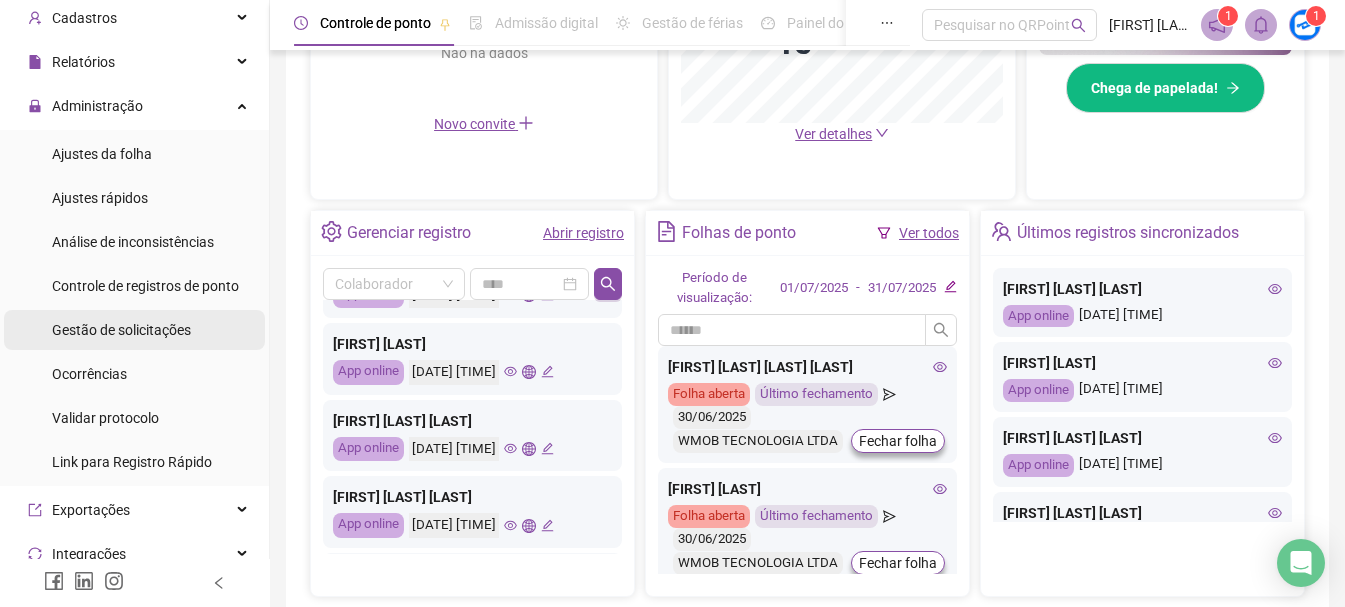 click on "Gestão de solicitações" at bounding box center (121, 330) 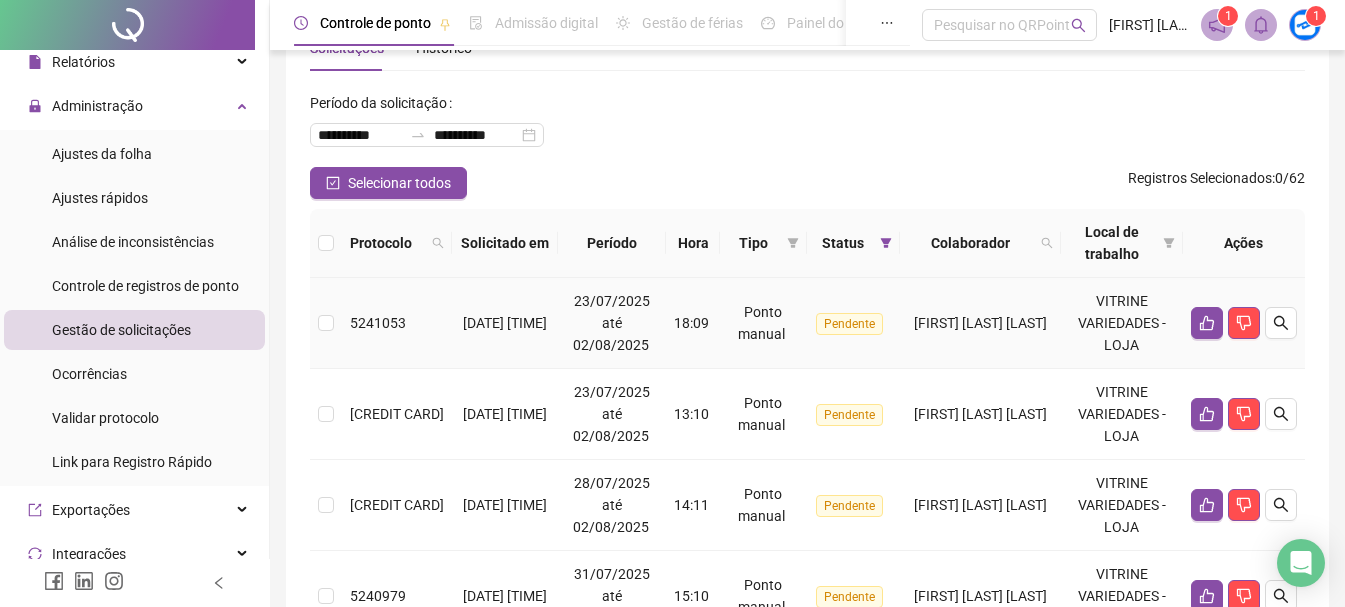 scroll, scrollTop: 100, scrollLeft: 0, axis: vertical 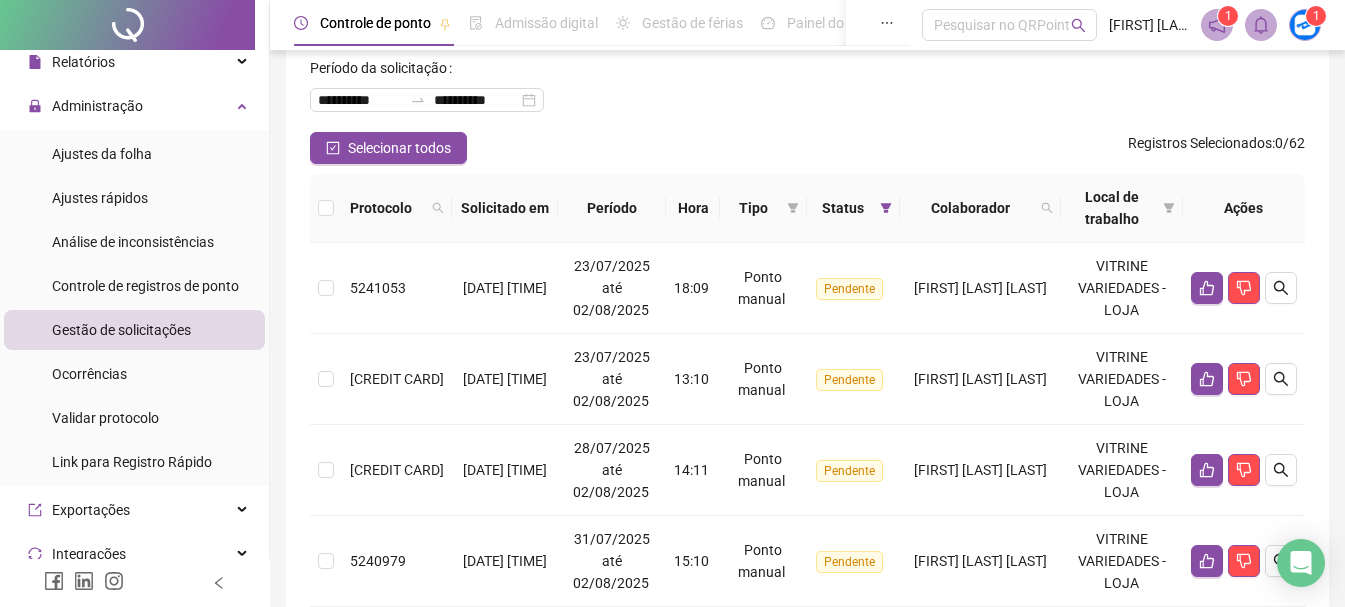 click at bounding box center [326, 208] 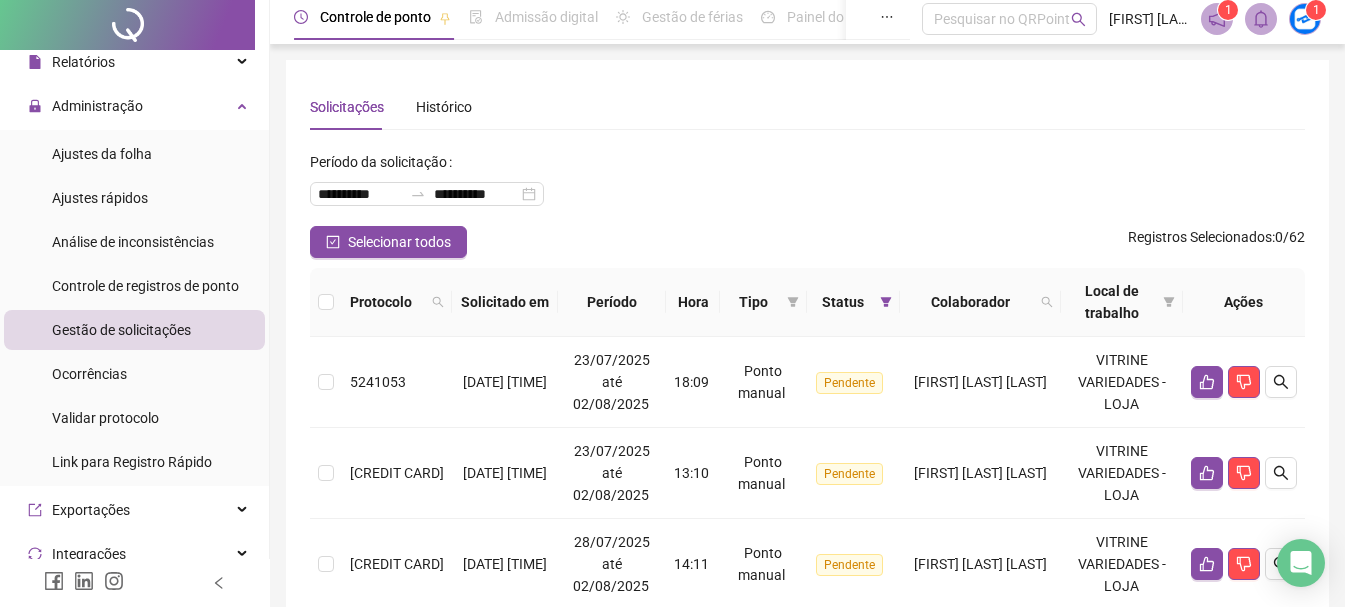 scroll, scrollTop: 100, scrollLeft: 0, axis: vertical 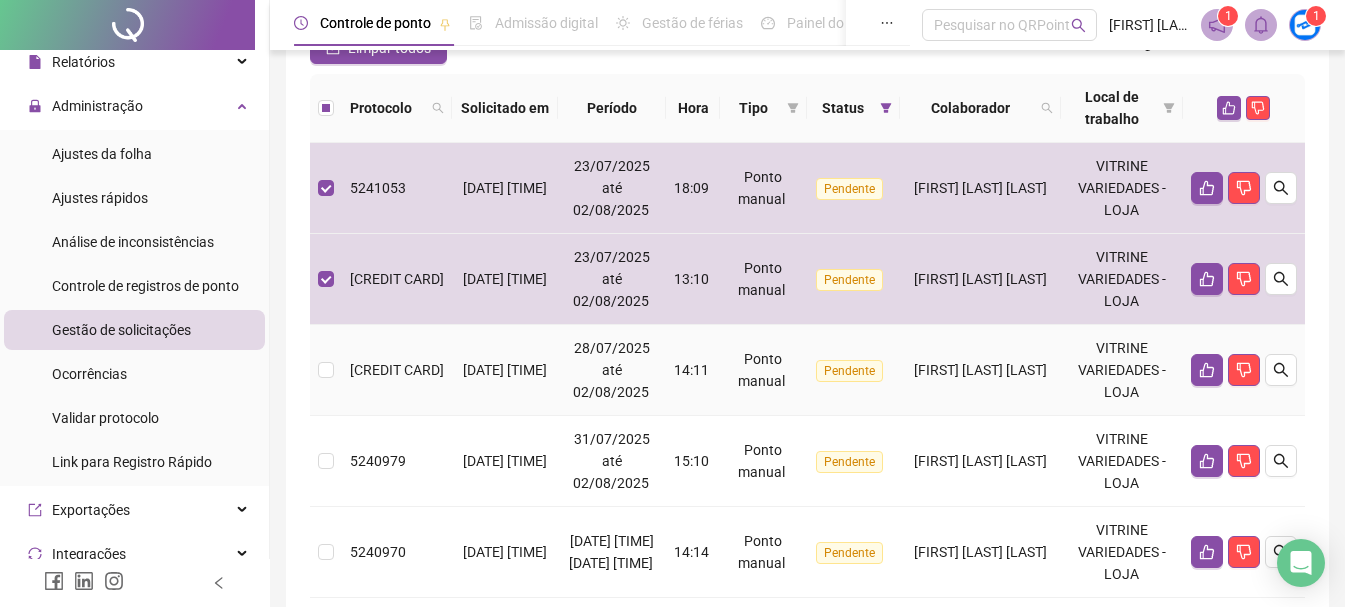 click at bounding box center [326, 370] 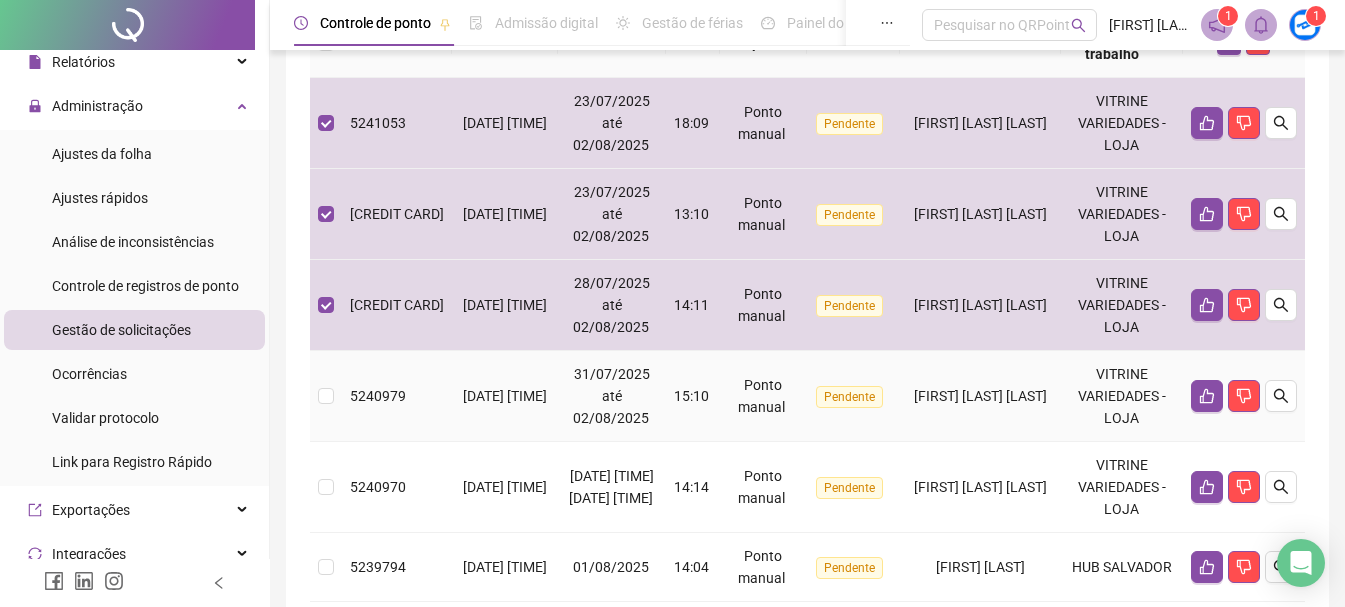 scroll, scrollTop: 300, scrollLeft: 0, axis: vertical 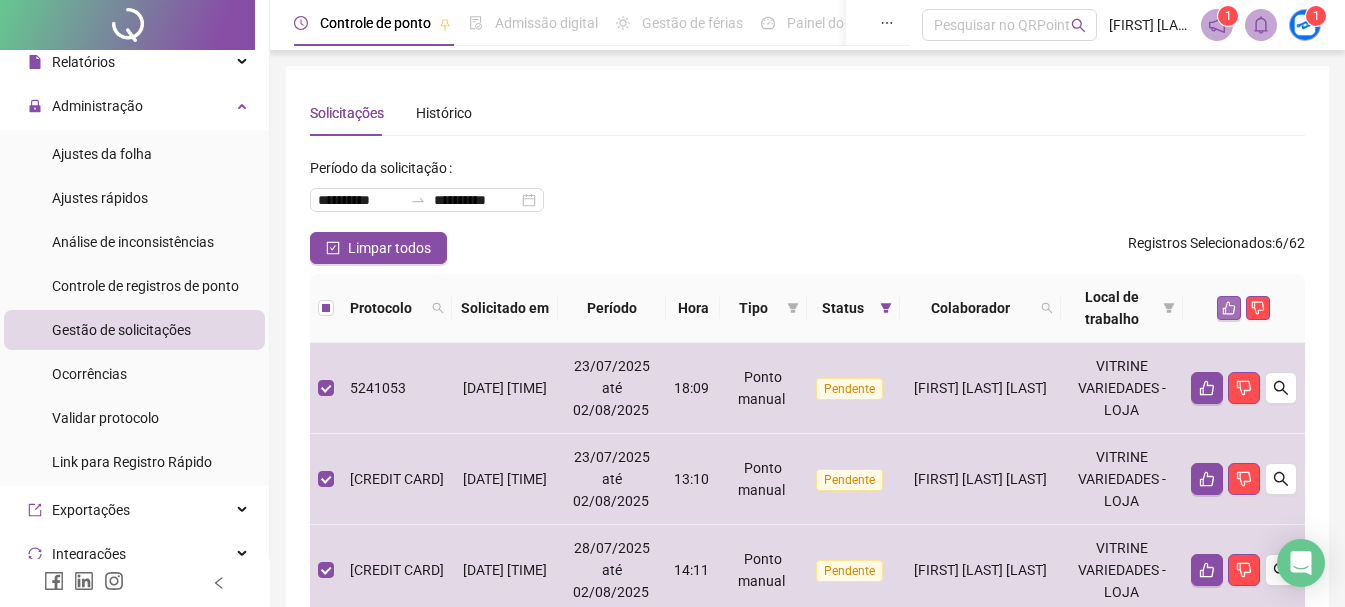 click 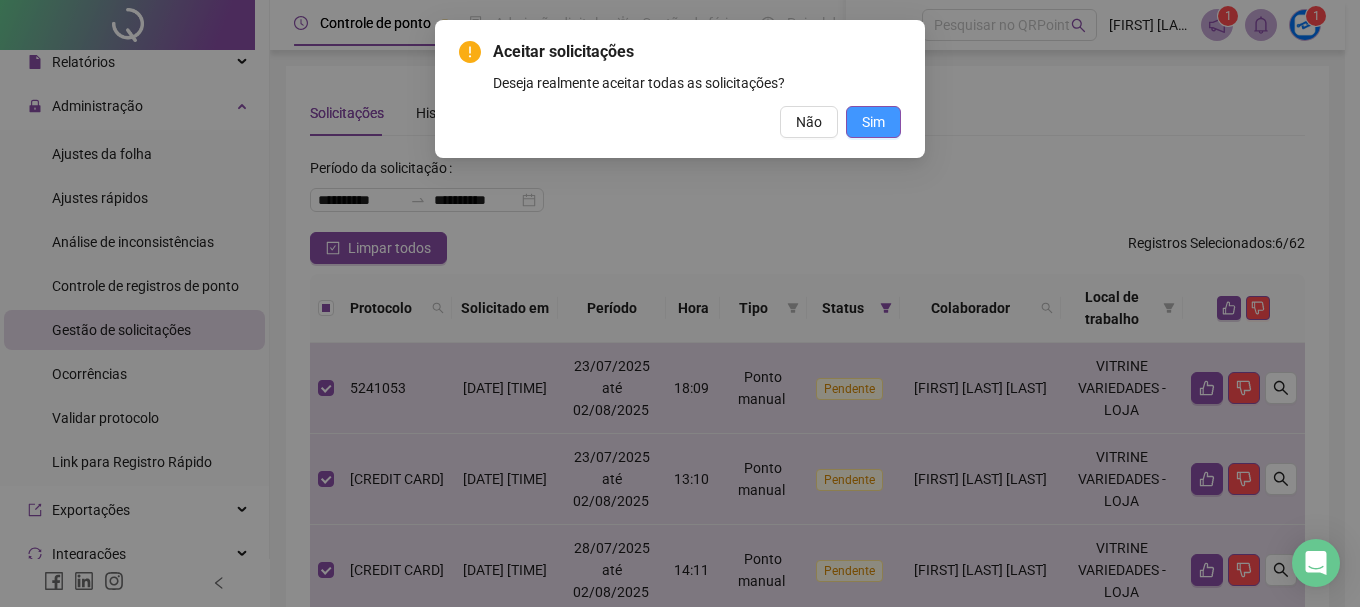 click on "Sim" at bounding box center (873, 122) 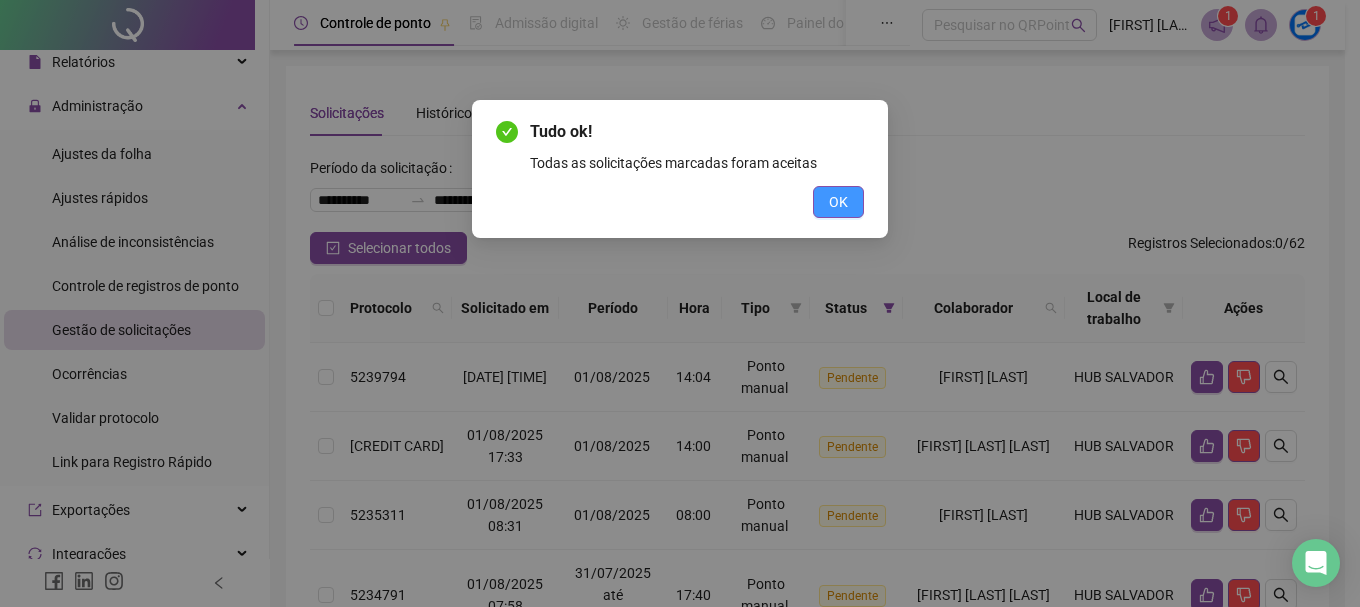 click on "OK" at bounding box center (838, 202) 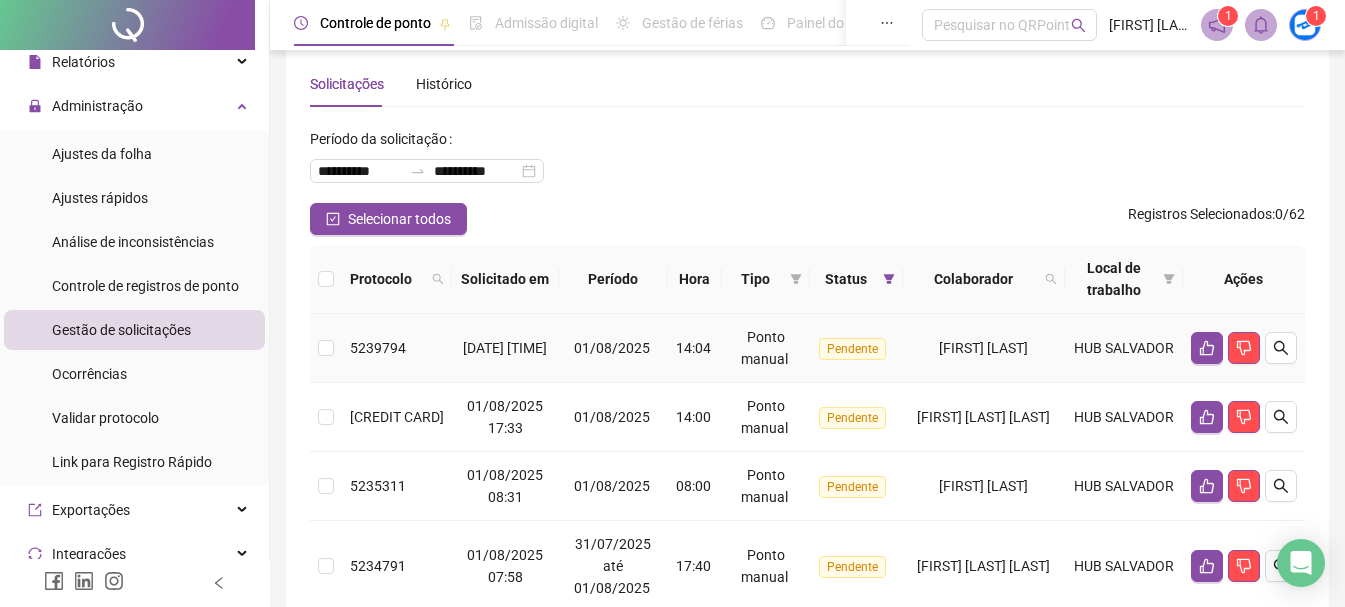 scroll, scrollTop: 0, scrollLeft: 0, axis: both 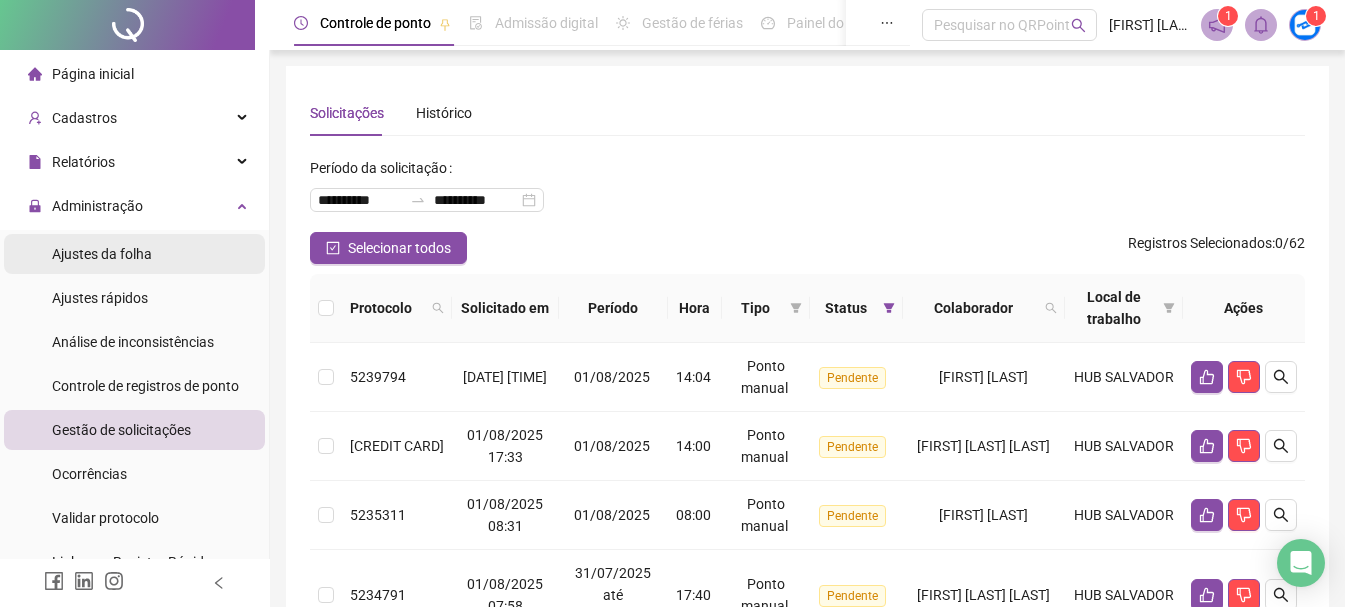 click on "Ajustes da folha" at bounding box center (102, 254) 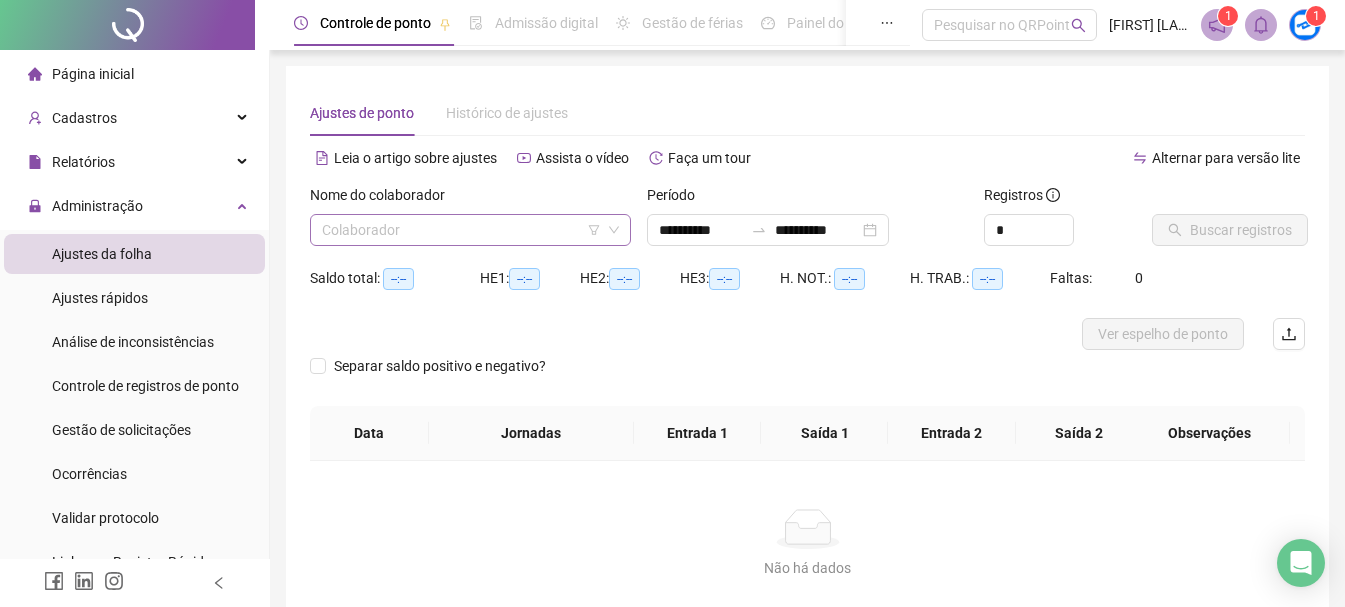 click at bounding box center [461, 230] 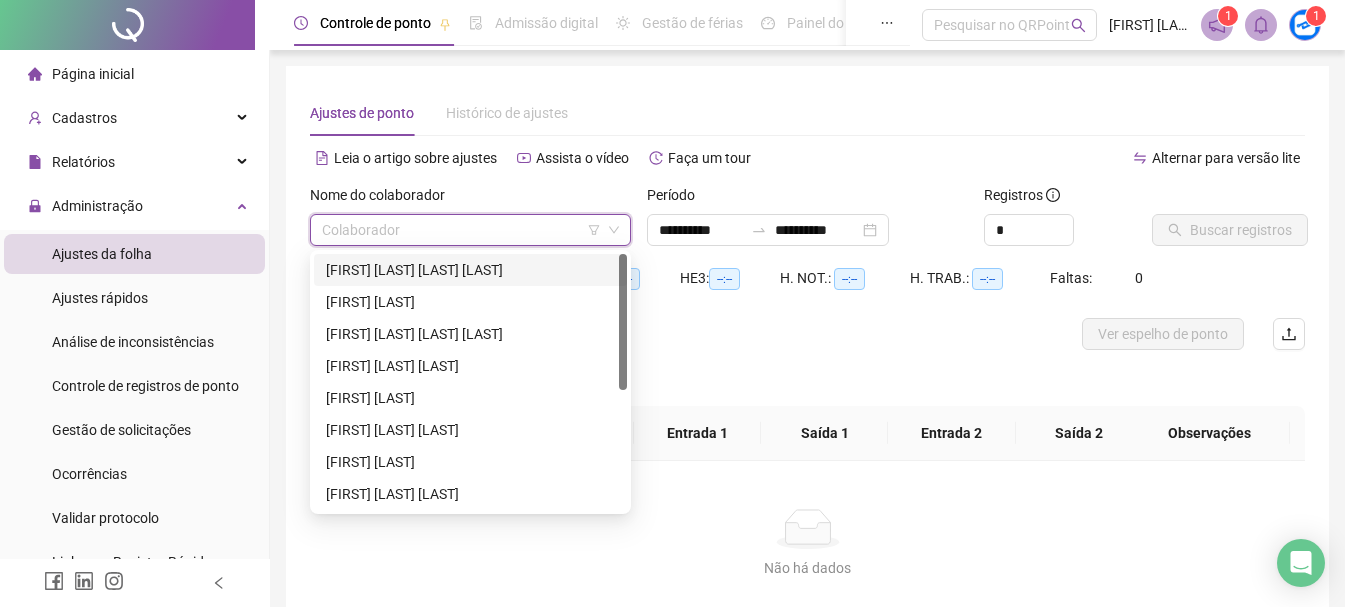 click 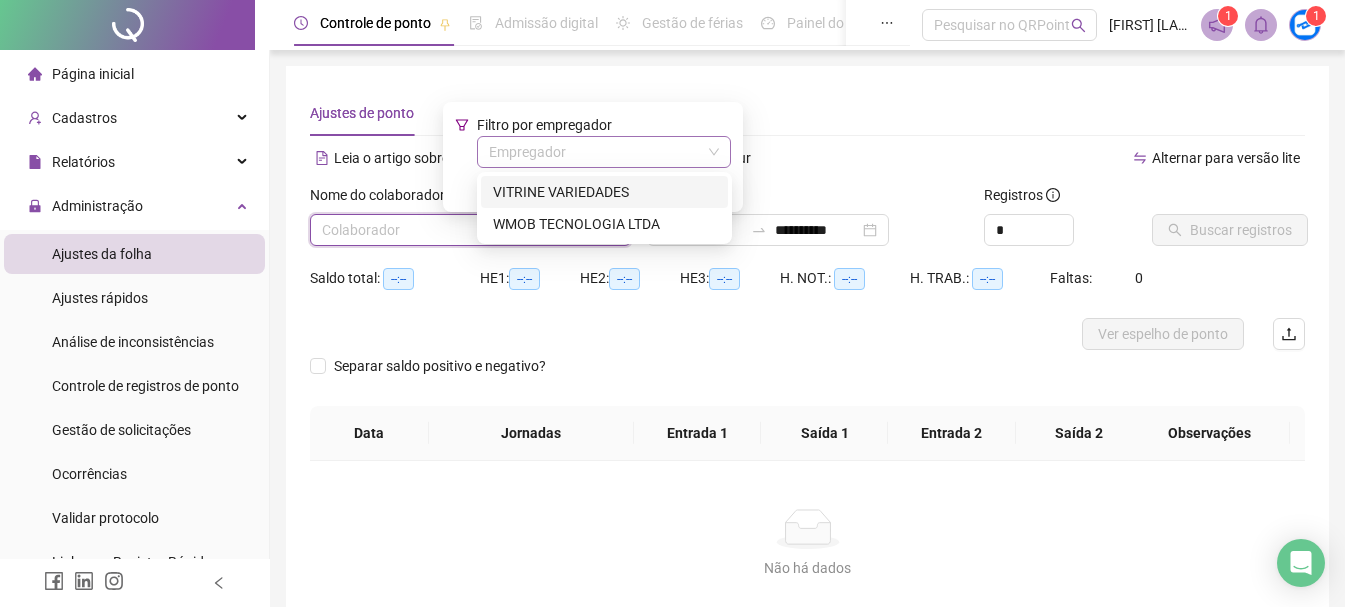 click at bounding box center [595, 152] 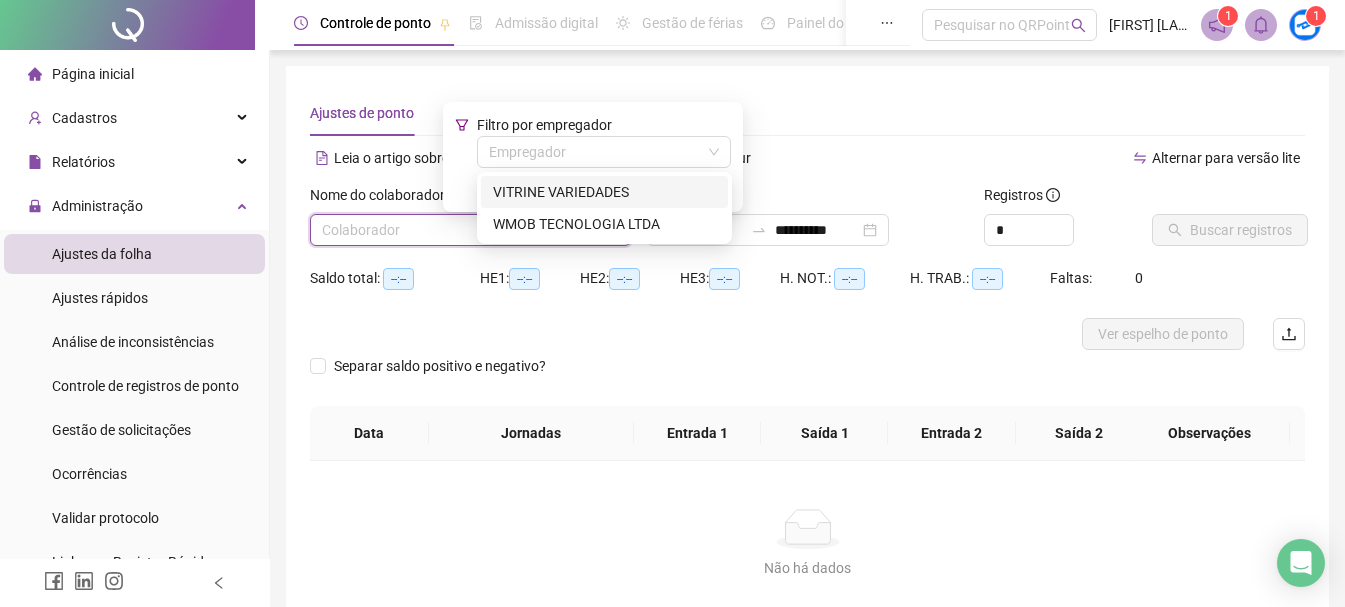 click on "VITRINE VARIEDADES" at bounding box center [604, 192] 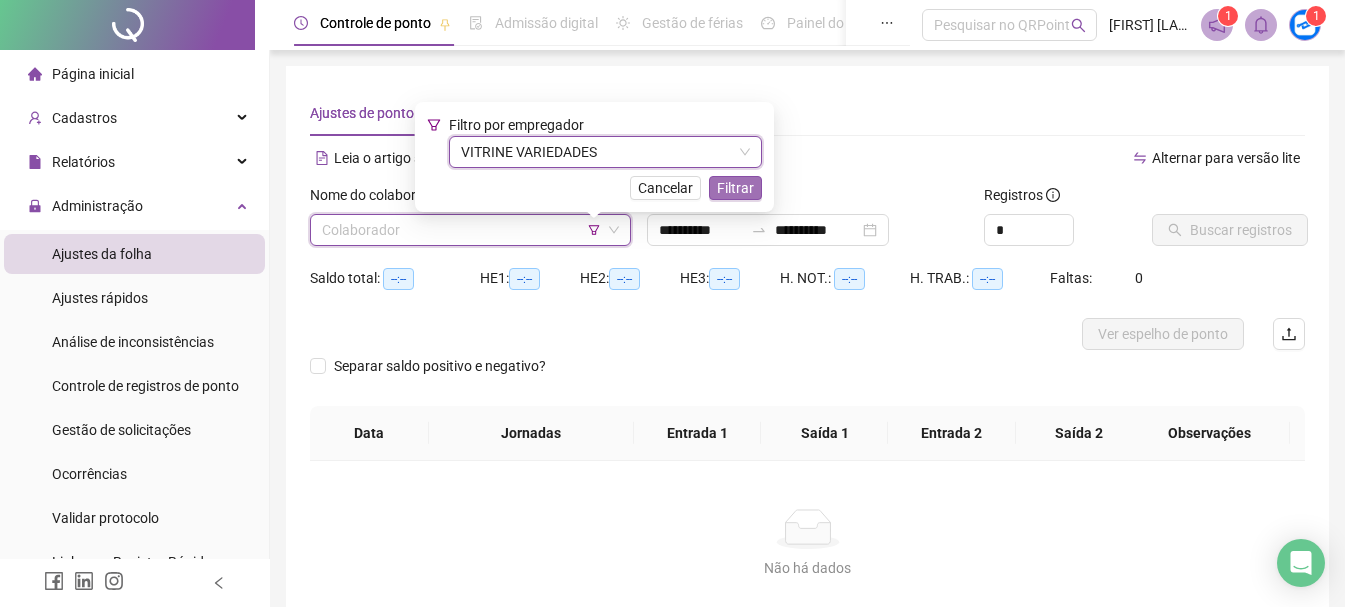 click on "Filtrar" at bounding box center (735, 188) 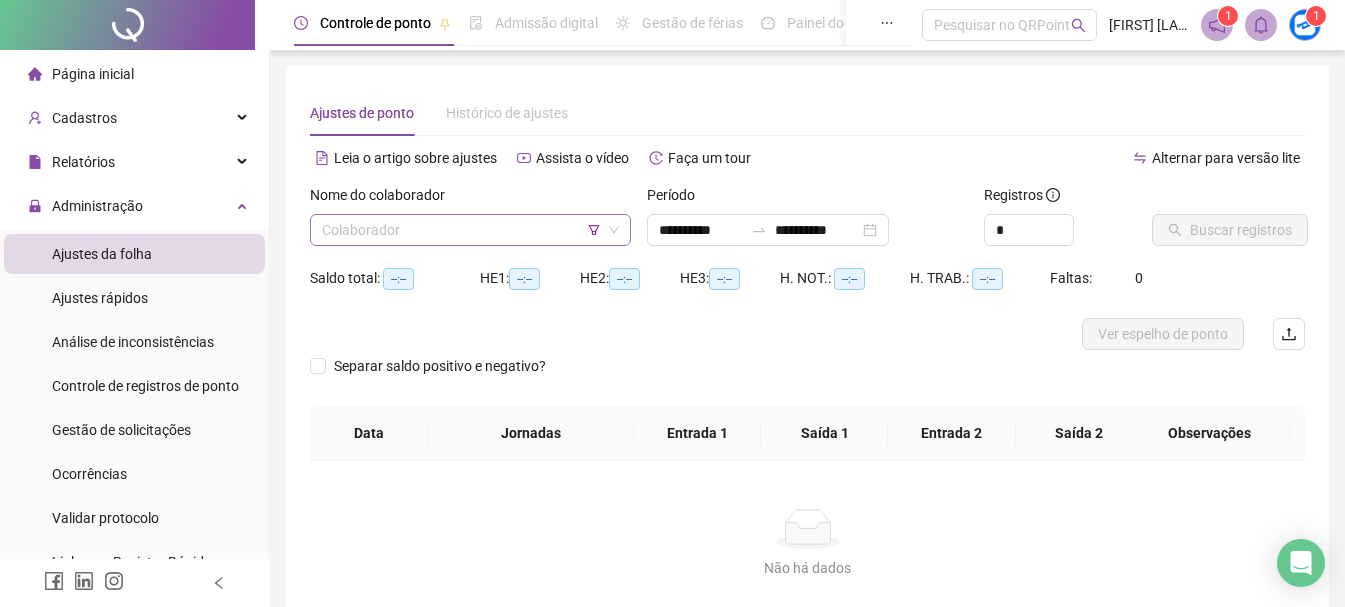 click at bounding box center [461, 230] 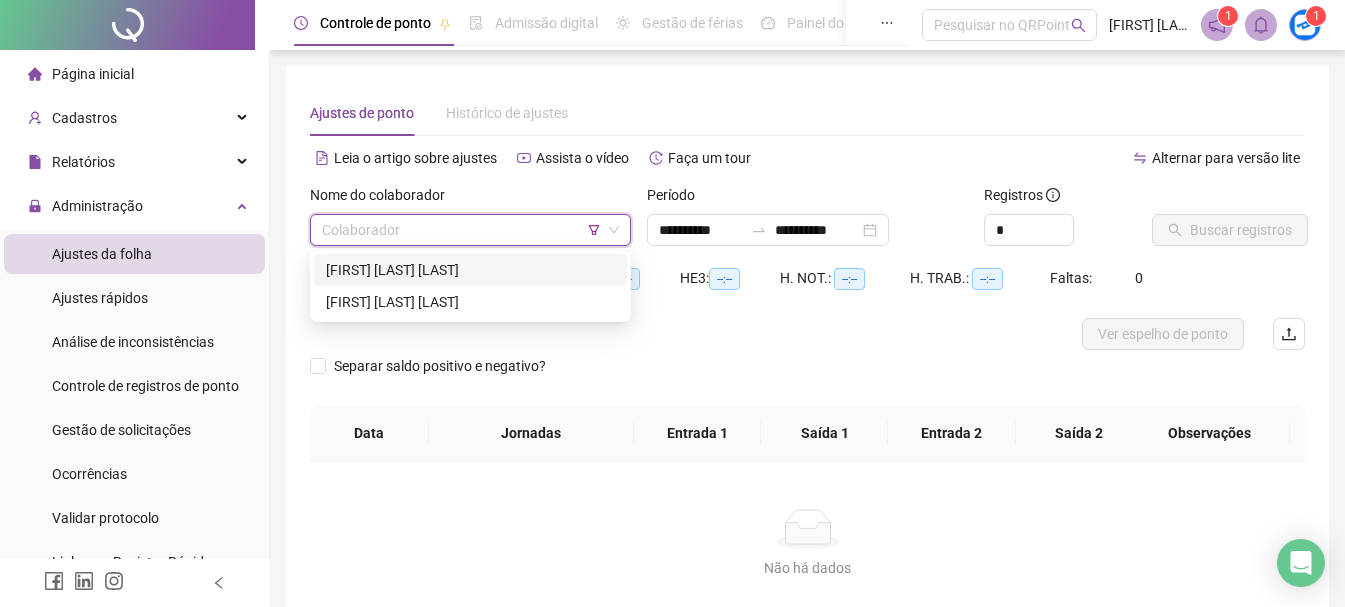 click on "[FIRST] [LAST] [LAST]" at bounding box center [470, 270] 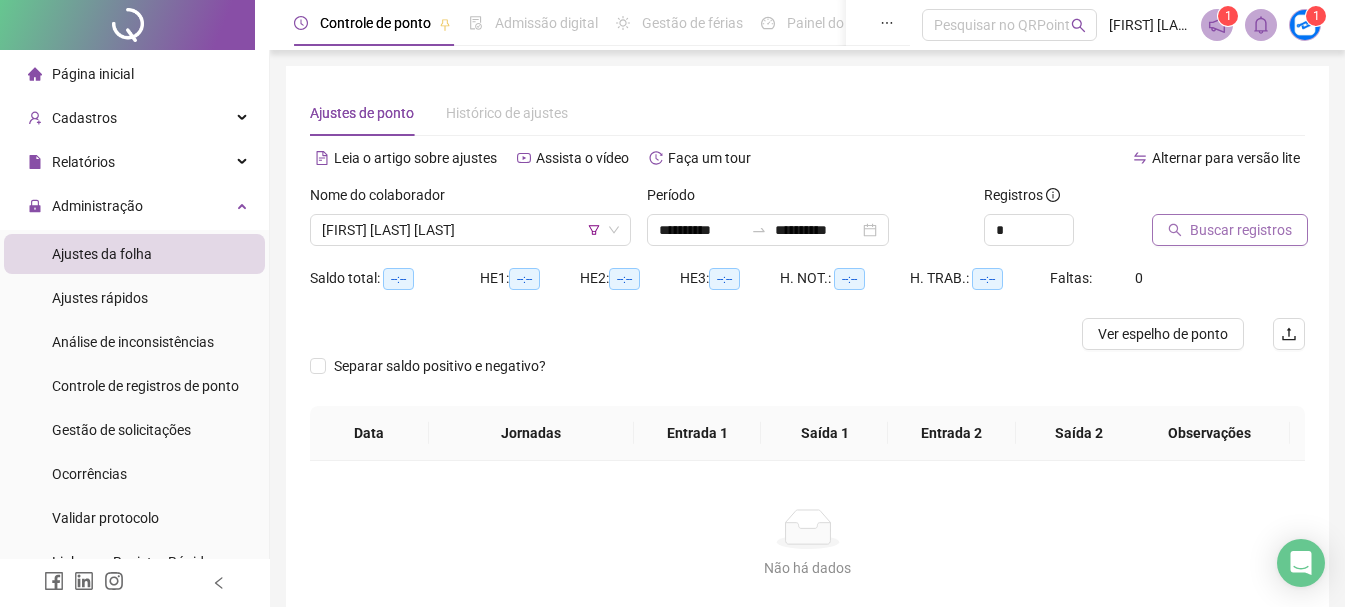 click on "Buscar registros" at bounding box center [1241, 230] 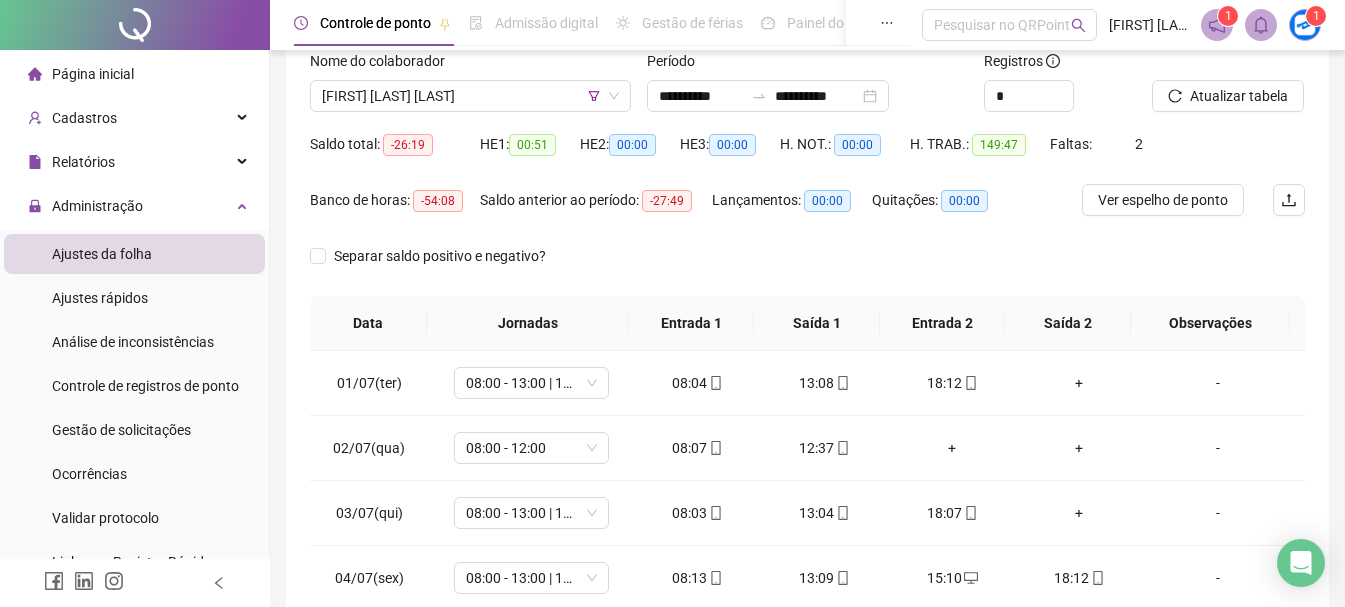 scroll, scrollTop: 100, scrollLeft: 0, axis: vertical 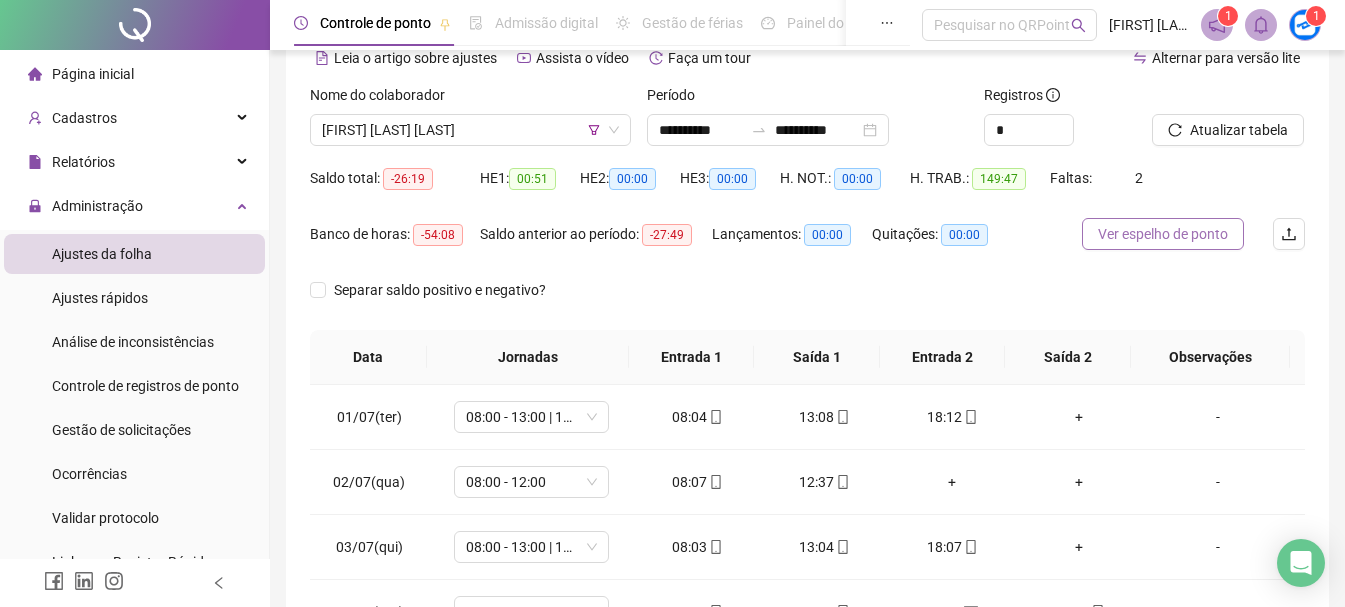 click on "Ver espelho de ponto" at bounding box center (1163, 234) 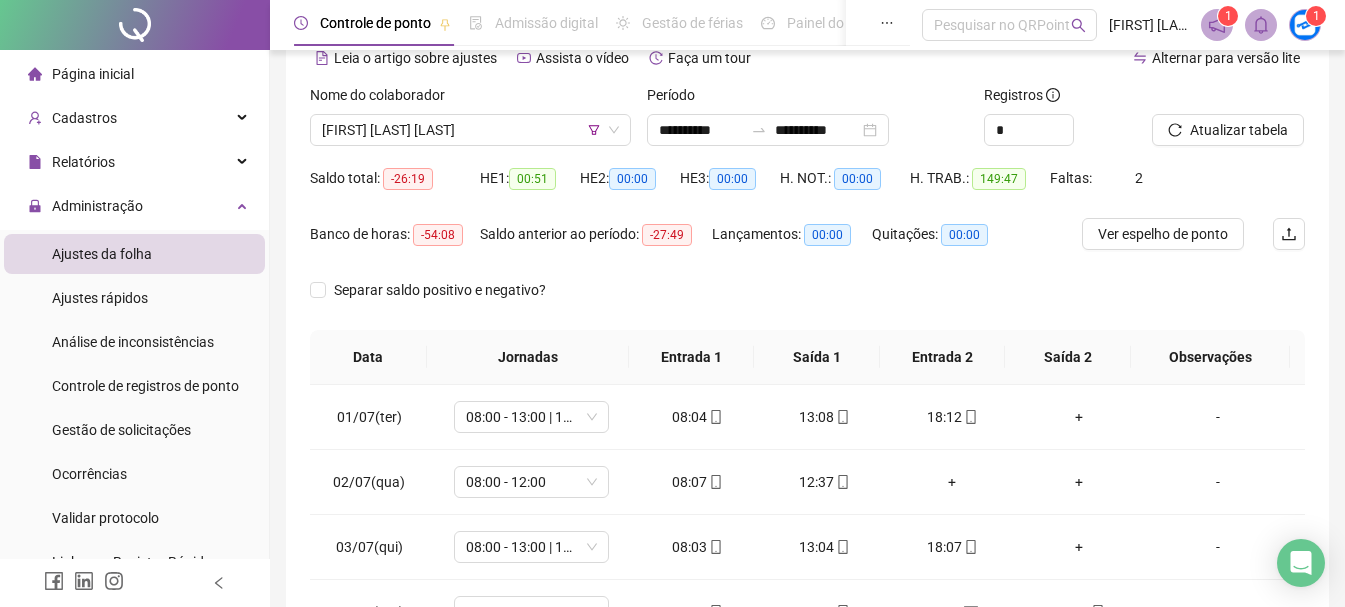 scroll, scrollTop: 415, scrollLeft: 0, axis: vertical 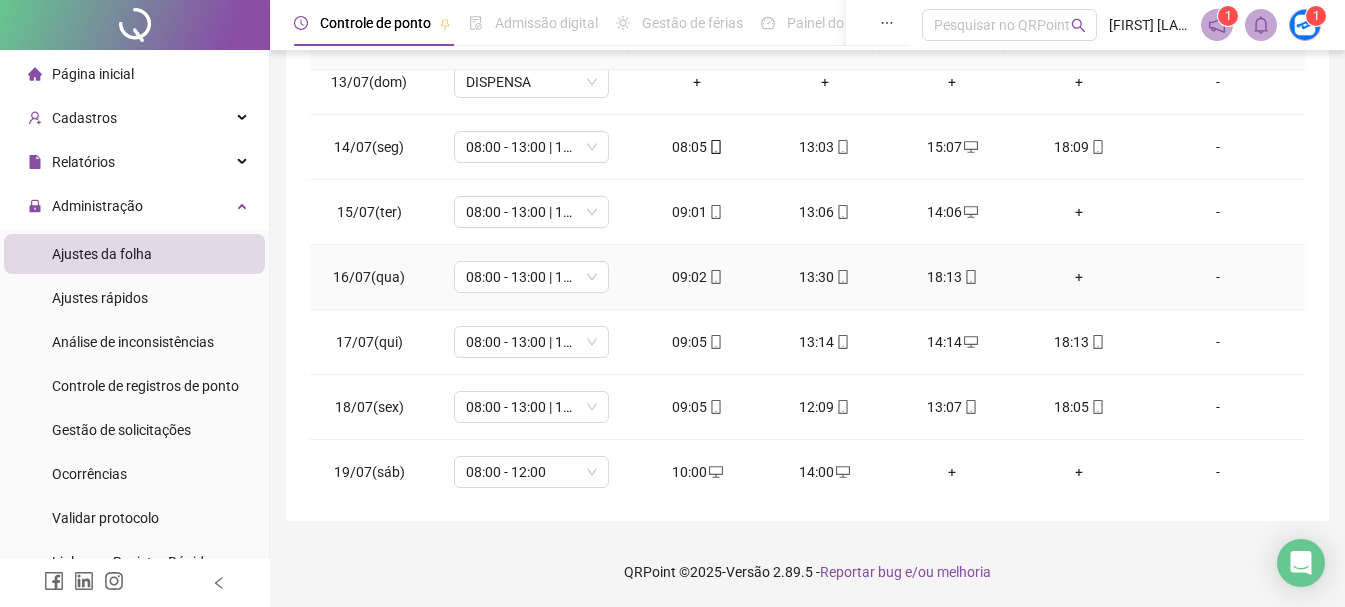 click on "+" at bounding box center (1079, 277) 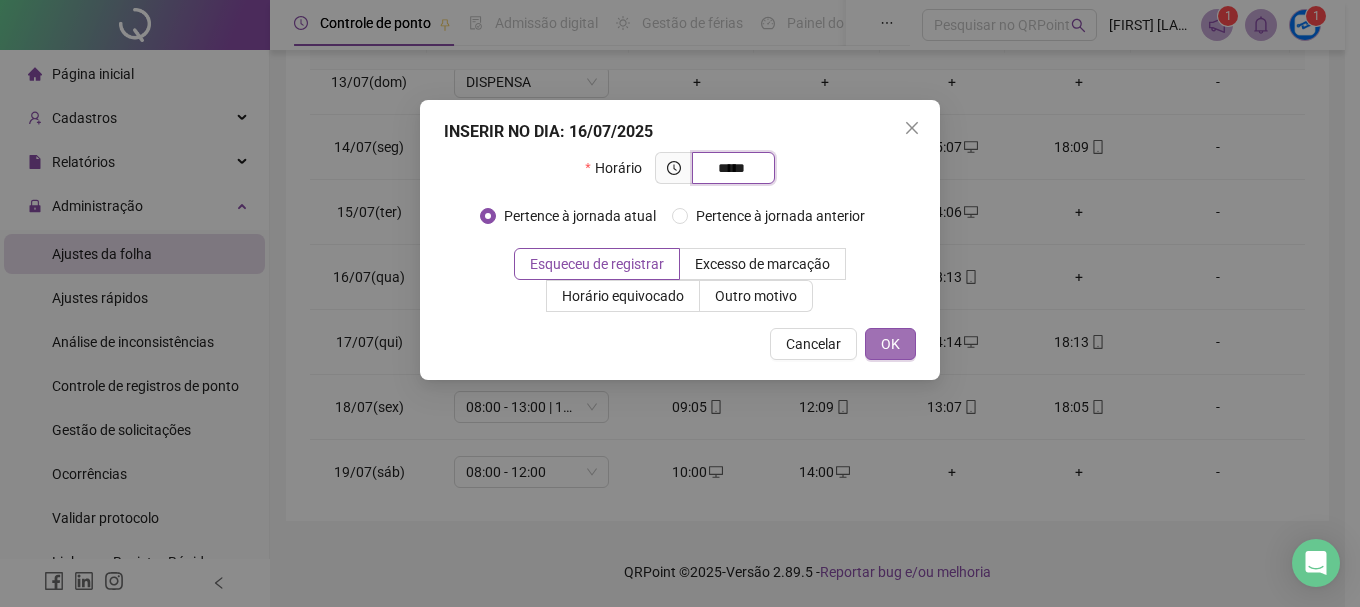 type on "*****" 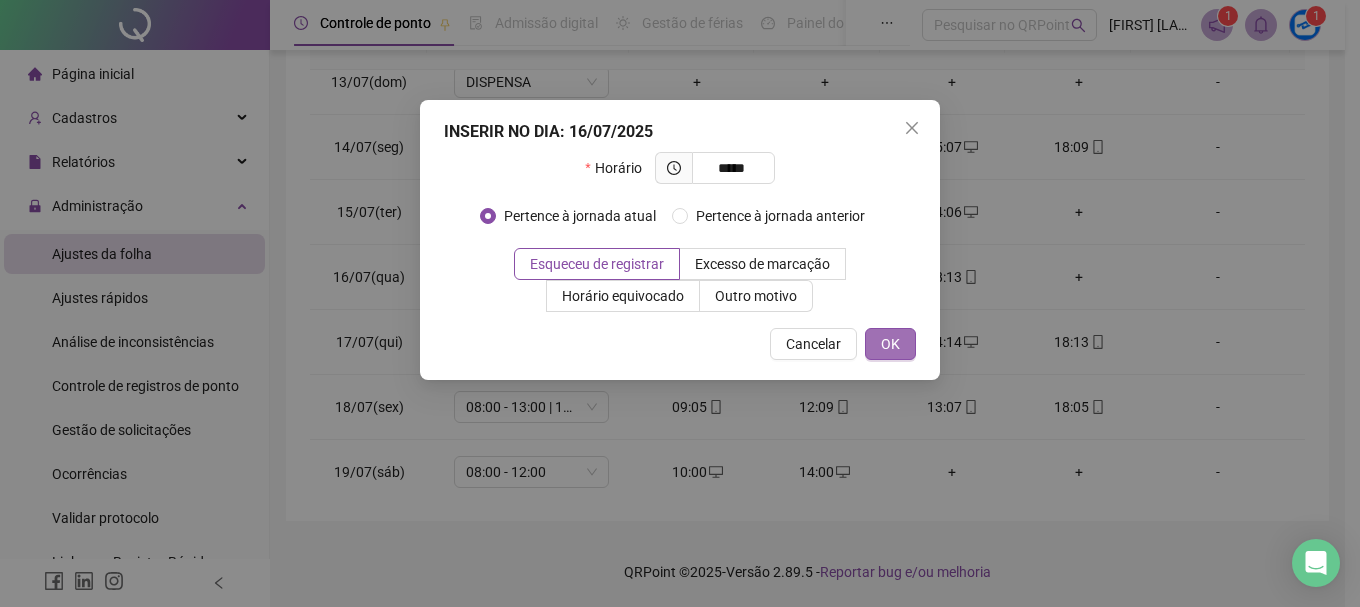 click on "OK" at bounding box center [890, 344] 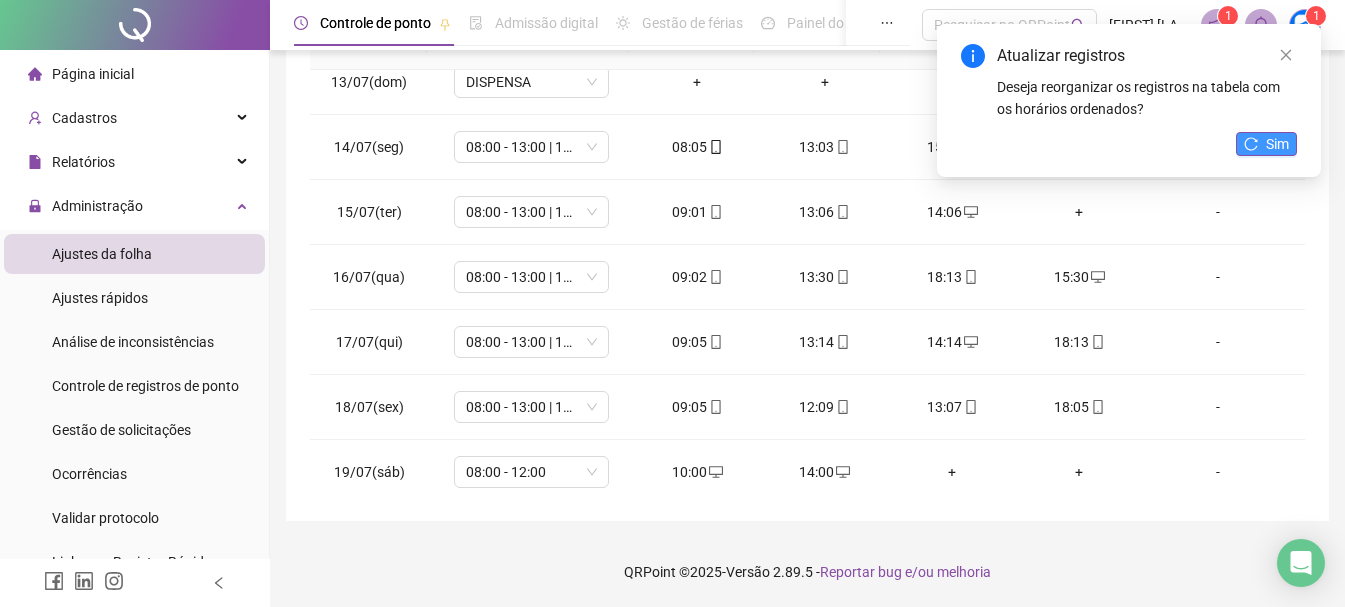 click 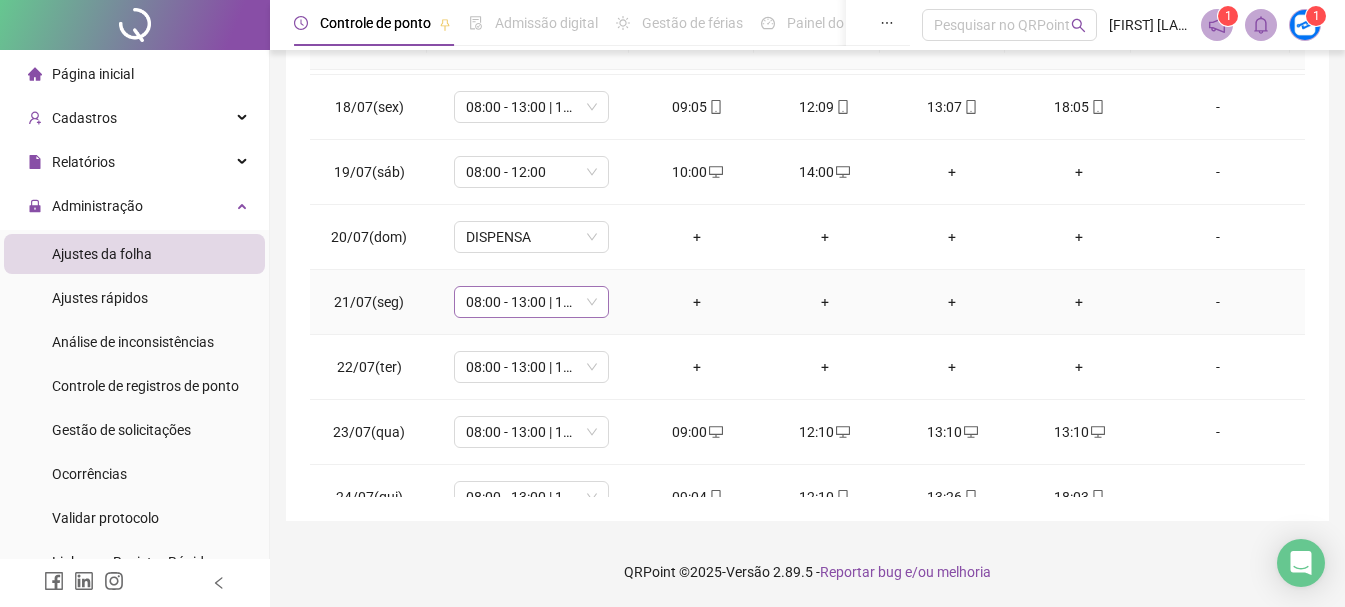 scroll, scrollTop: 1200, scrollLeft: 0, axis: vertical 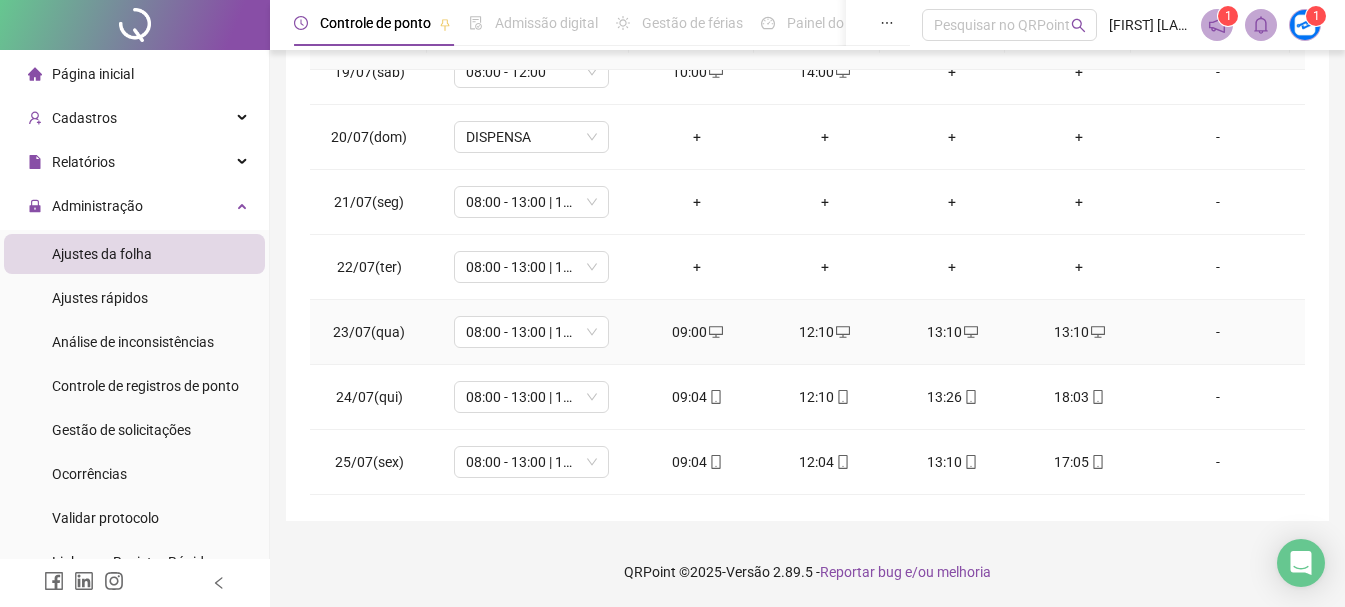 click on "13:10" at bounding box center (1079, 332) 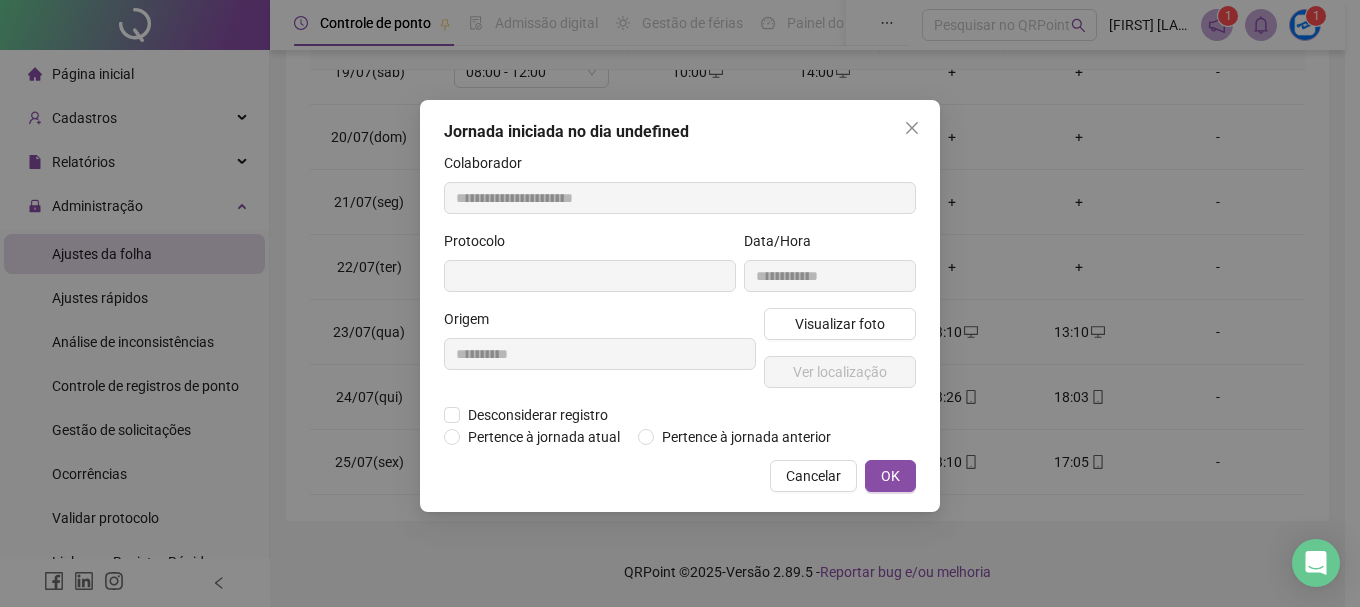 type on "**********" 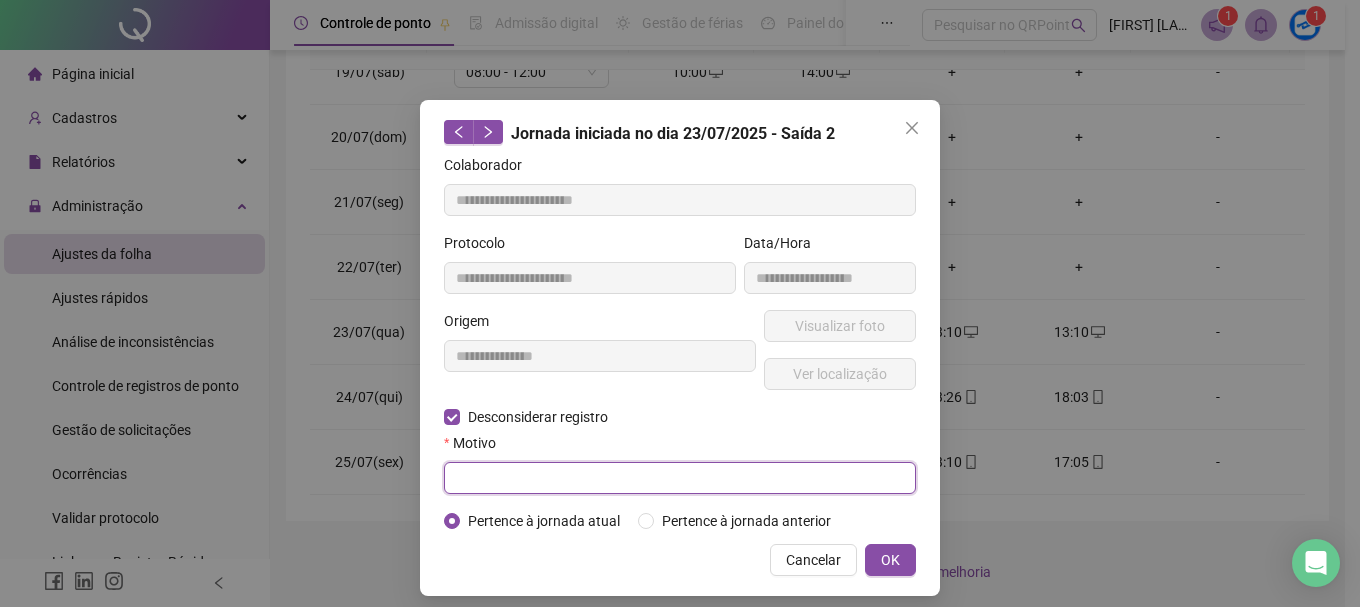 click at bounding box center [680, 478] 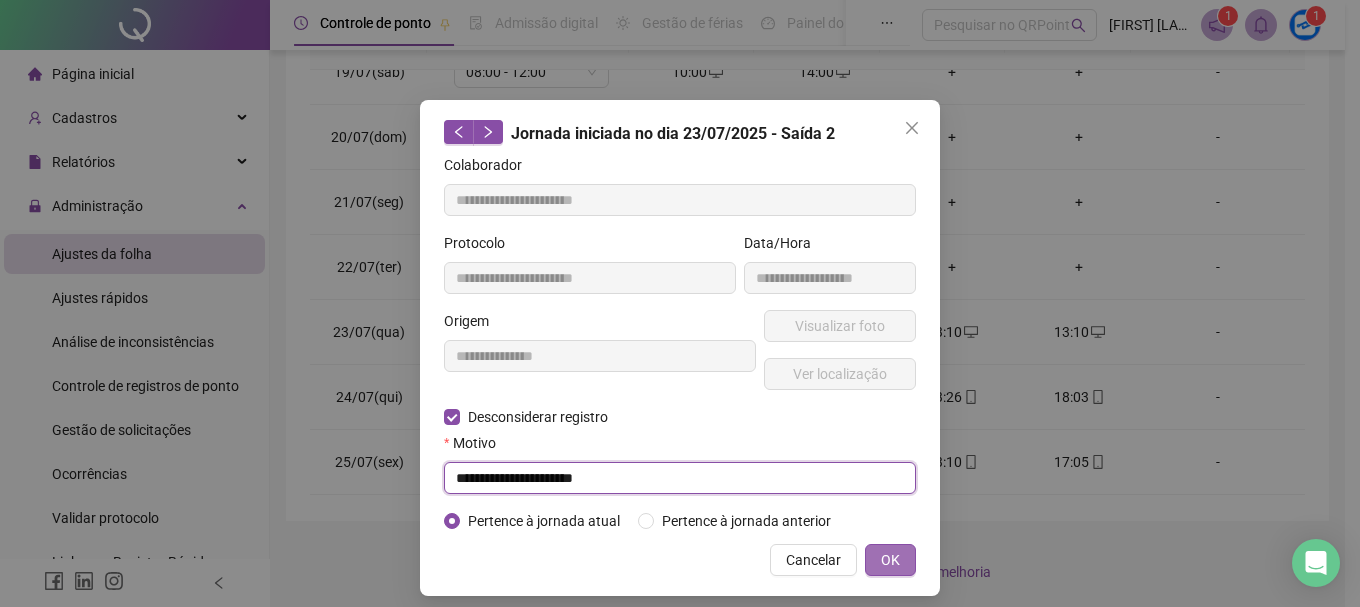 type on "**********" 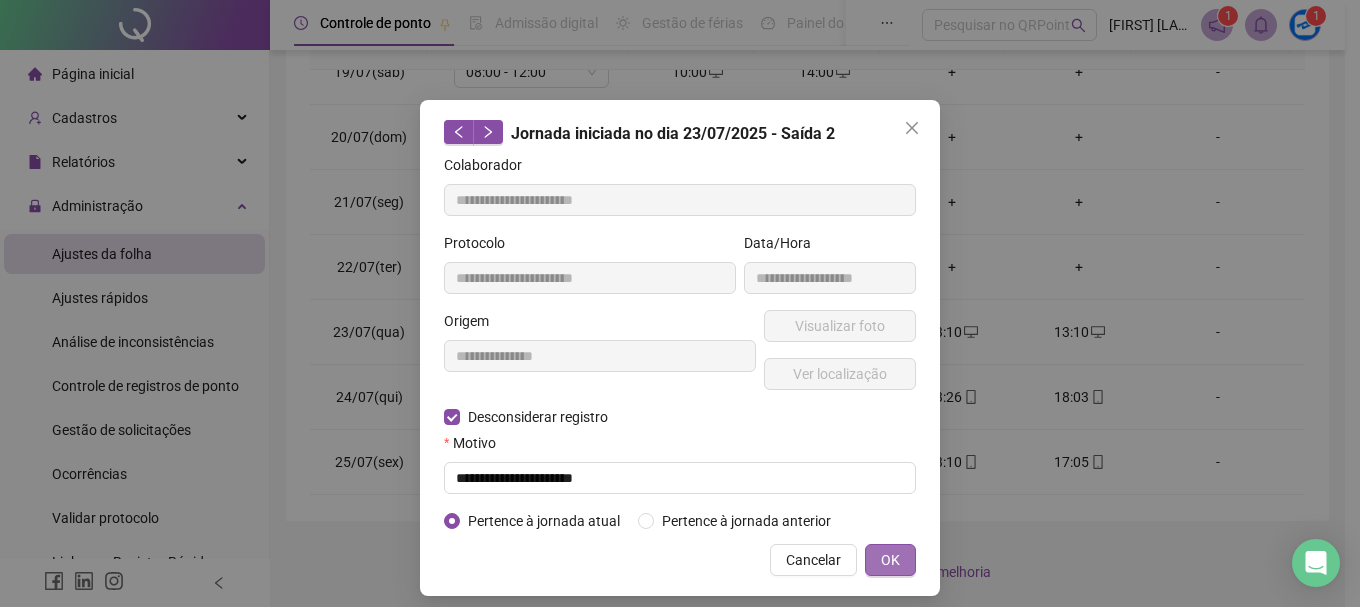 click on "OK" at bounding box center [890, 560] 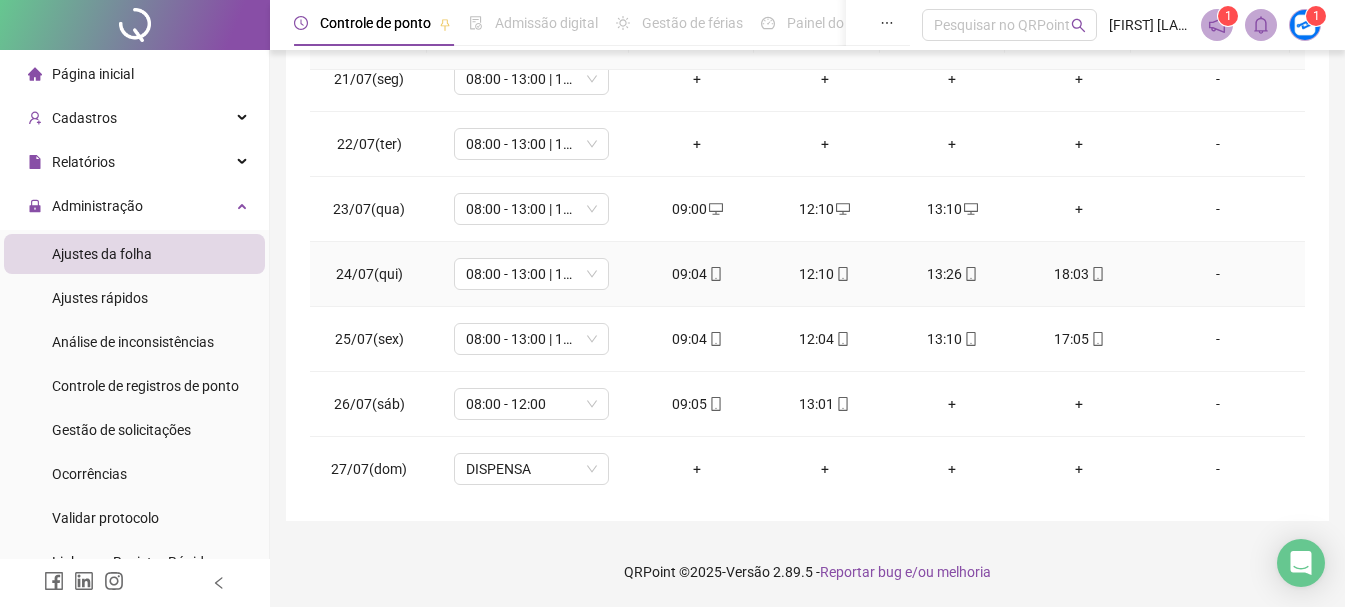 scroll, scrollTop: 1288, scrollLeft: 0, axis: vertical 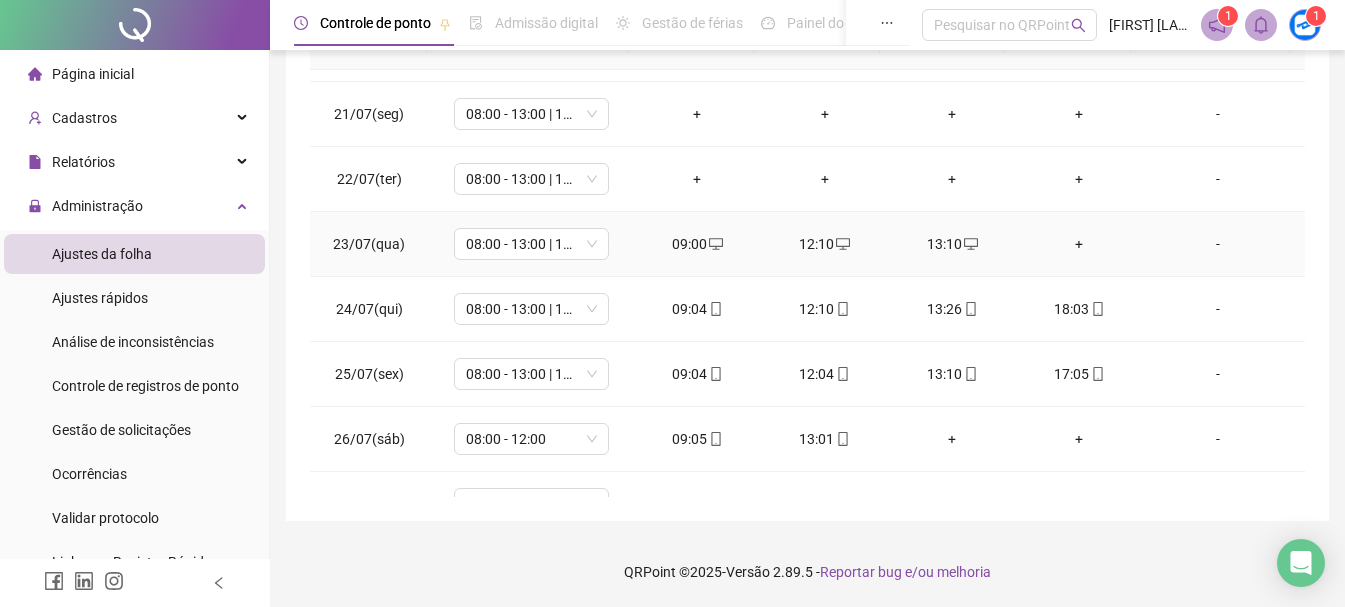 click on "+" at bounding box center [1079, 244] 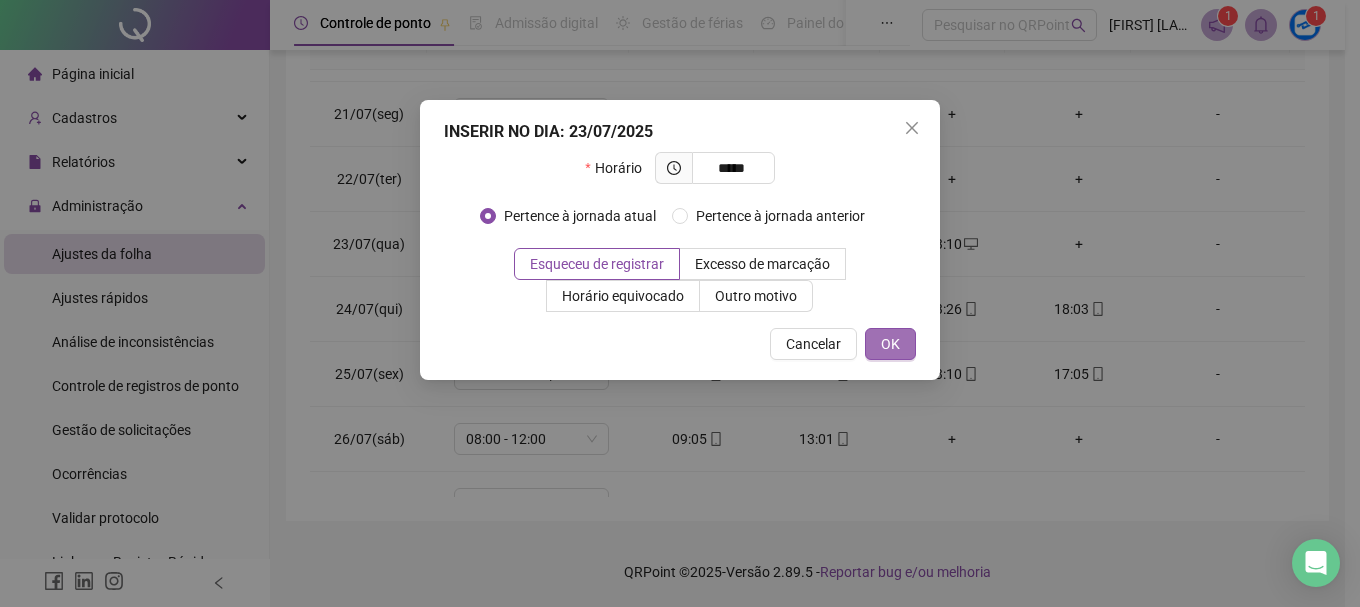 type on "*****" 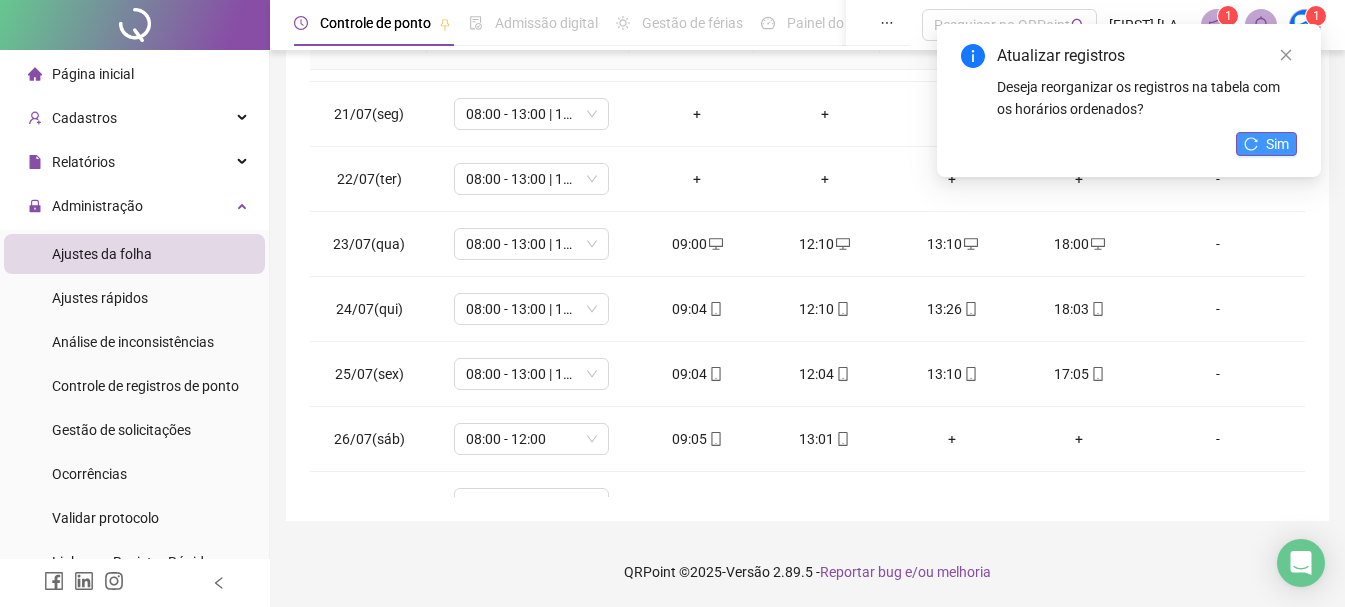 click on "Sim" at bounding box center (1277, 144) 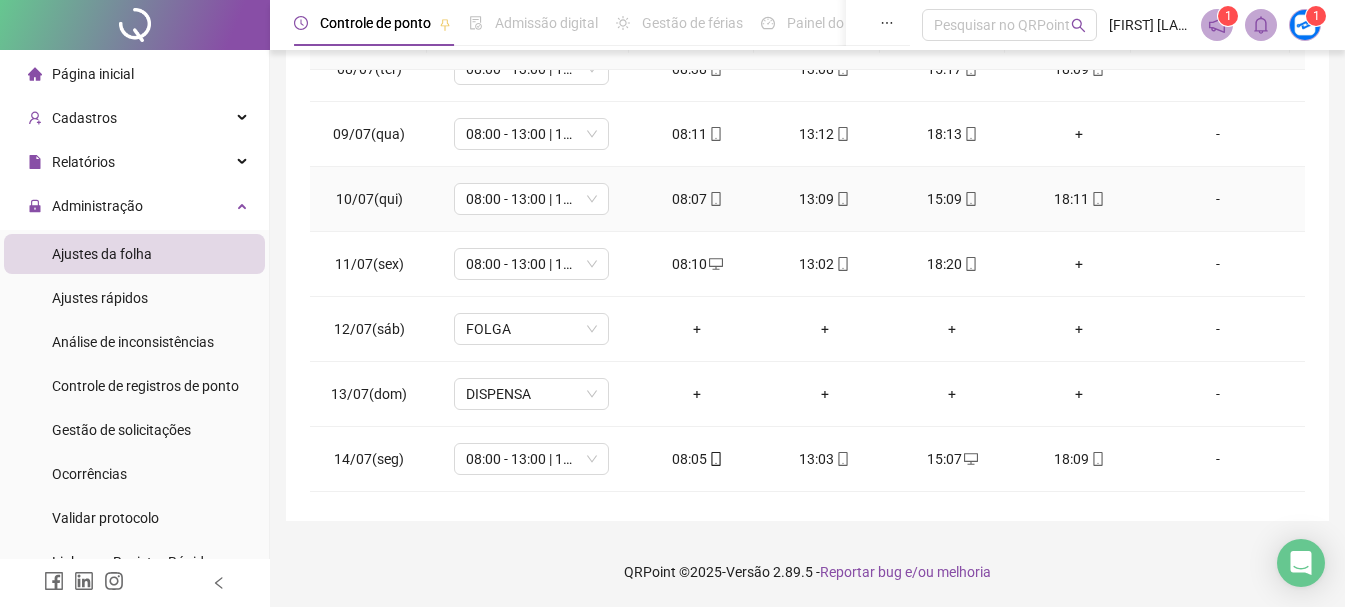 scroll, scrollTop: 0, scrollLeft: 0, axis: both 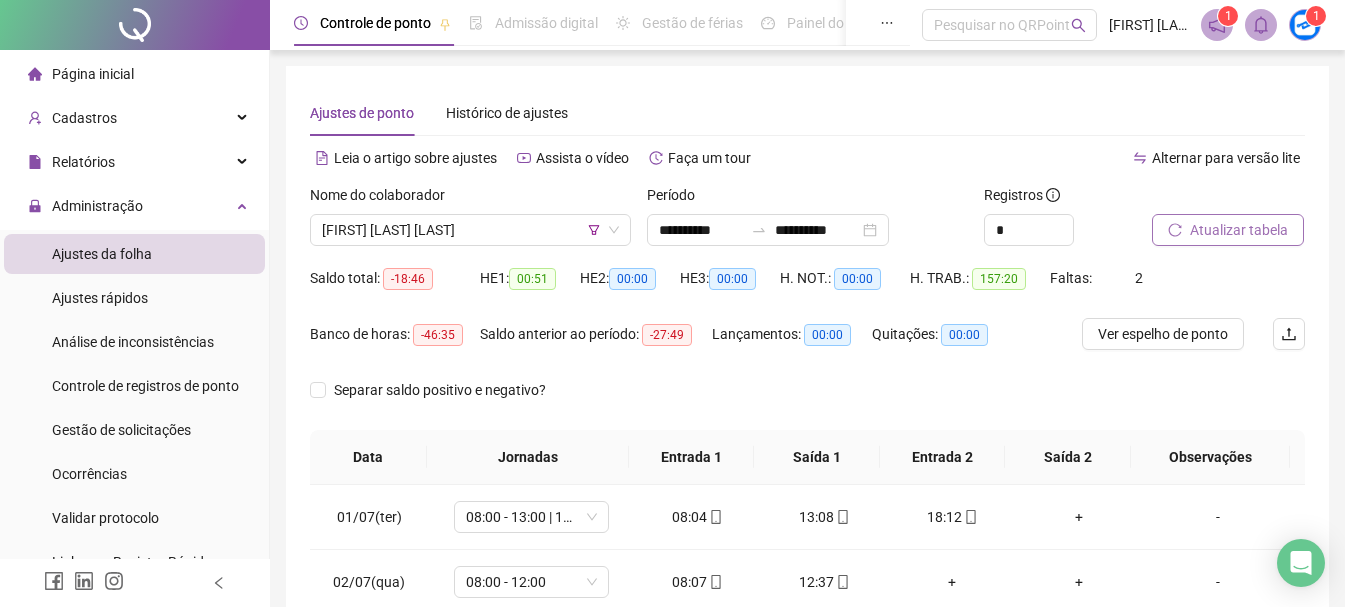 click on "Atualizar tabela" at bounding box center [1239, 230] 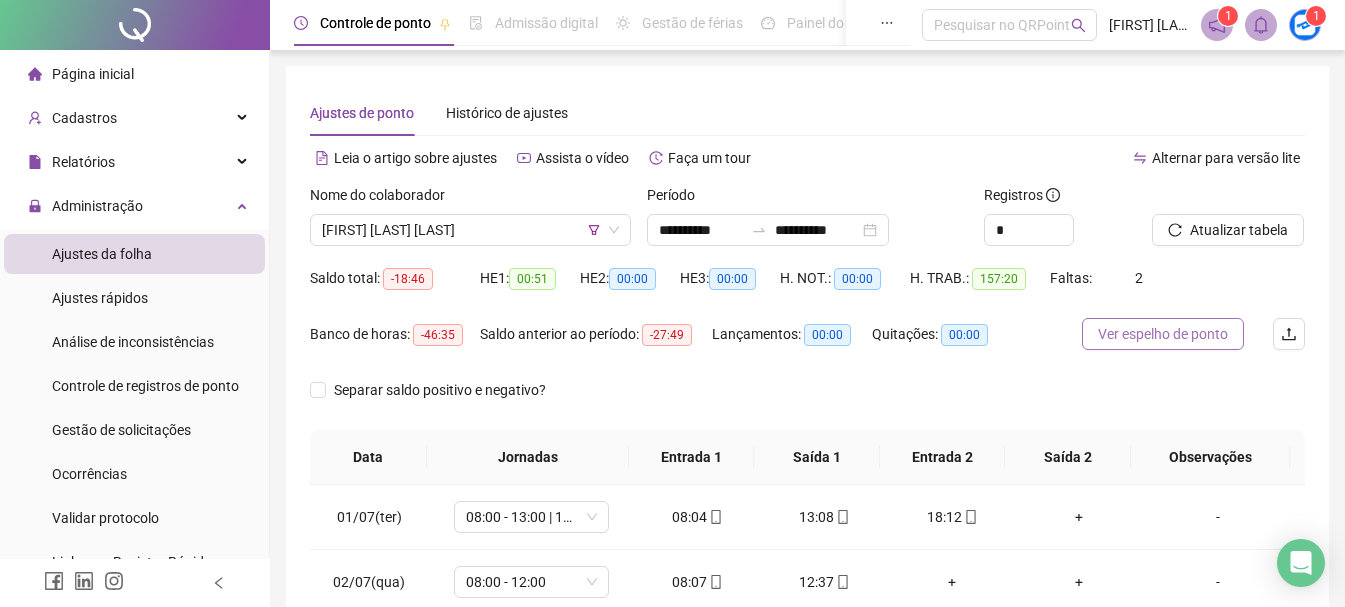 click on "Ver espelho de ponto" at bounding box center [1163, 334] 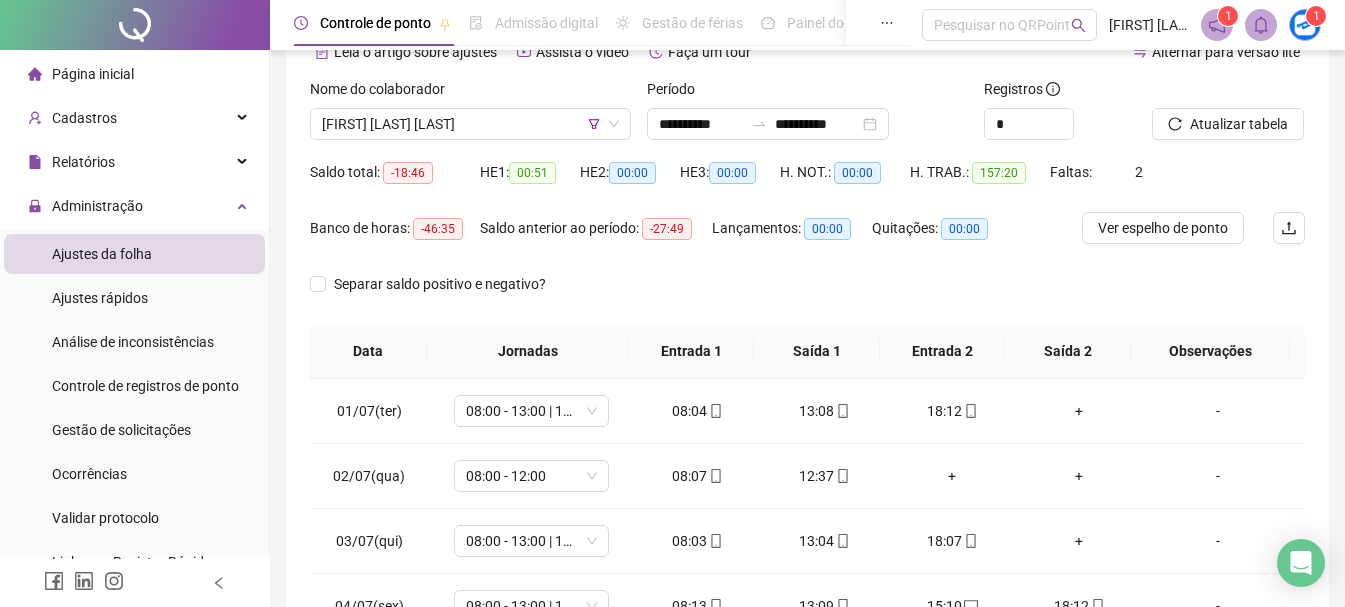 scroll, scrollTop: 415, scrollLeft: 0, axis: vertical 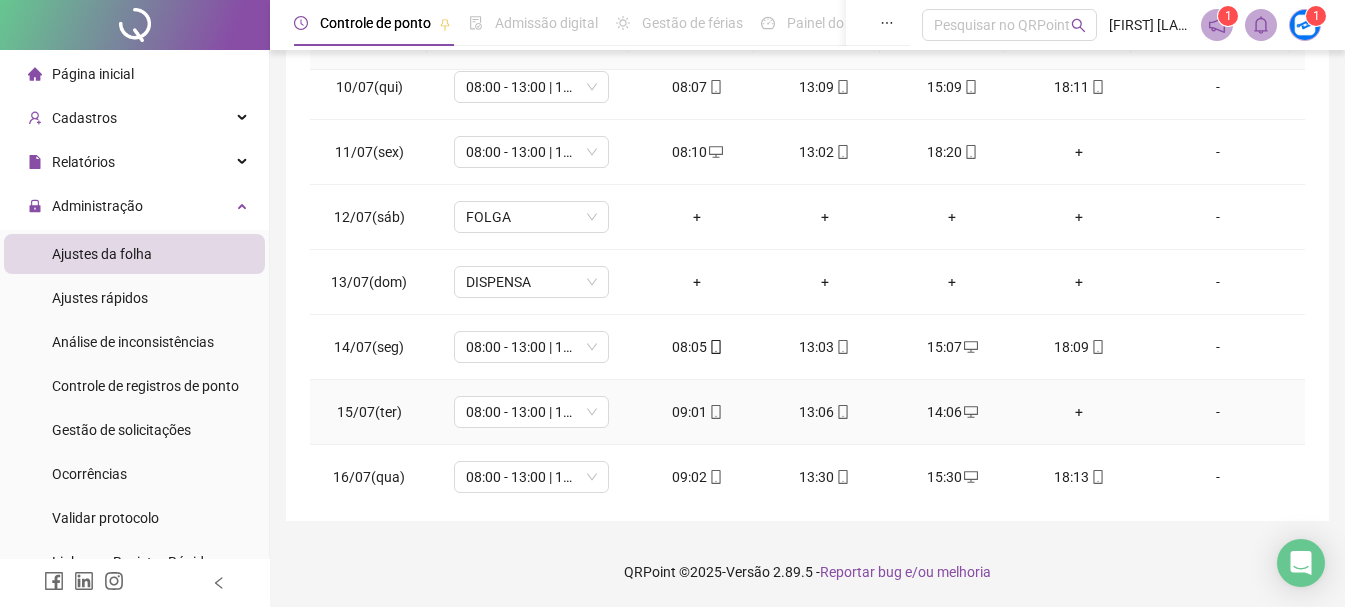 click on "+" at bounding box center [1079, 412] 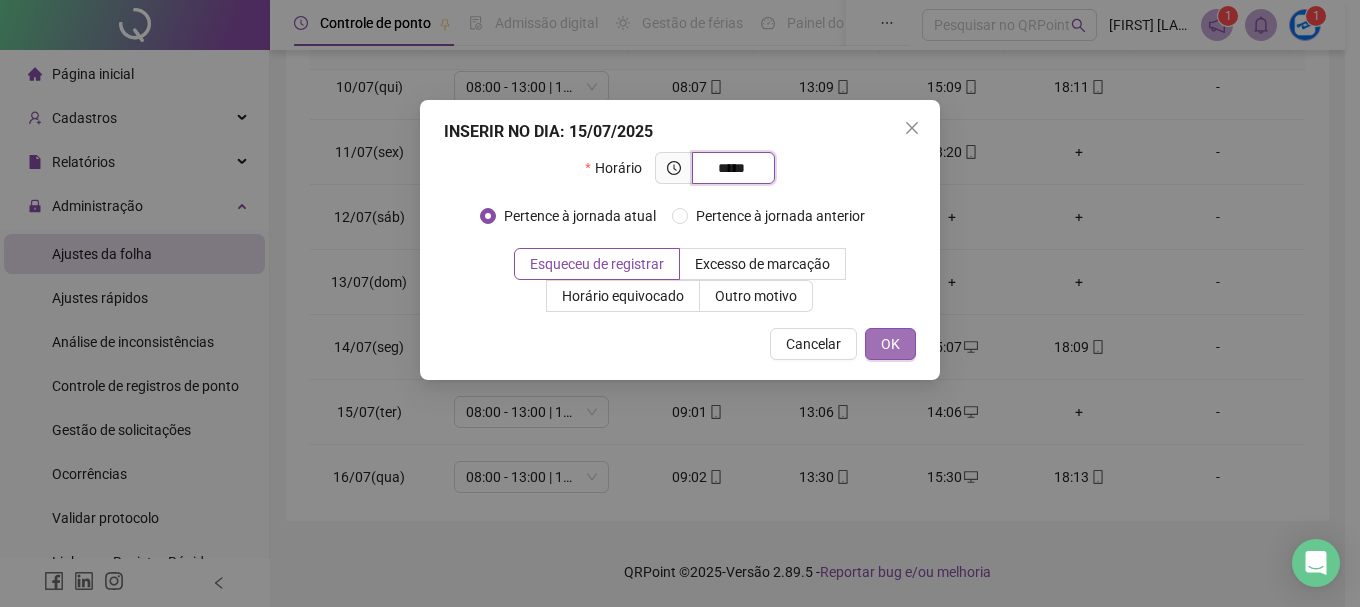 type on "*****" 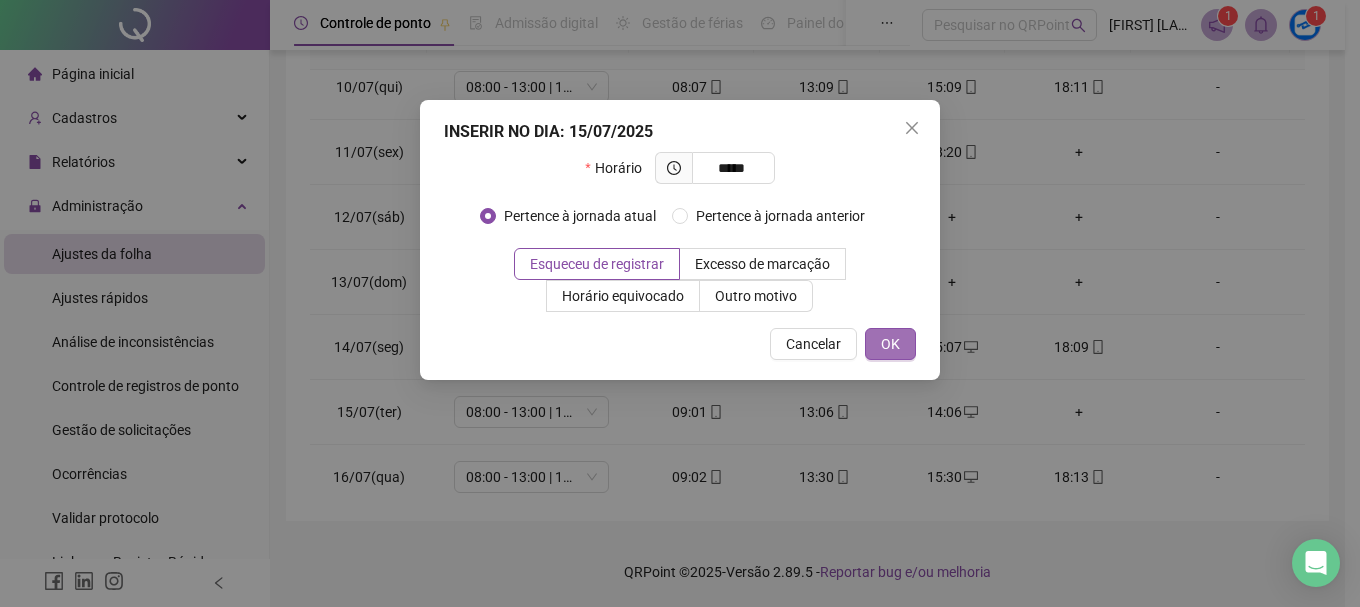 click on "OK" at bounding box center (890, 344) 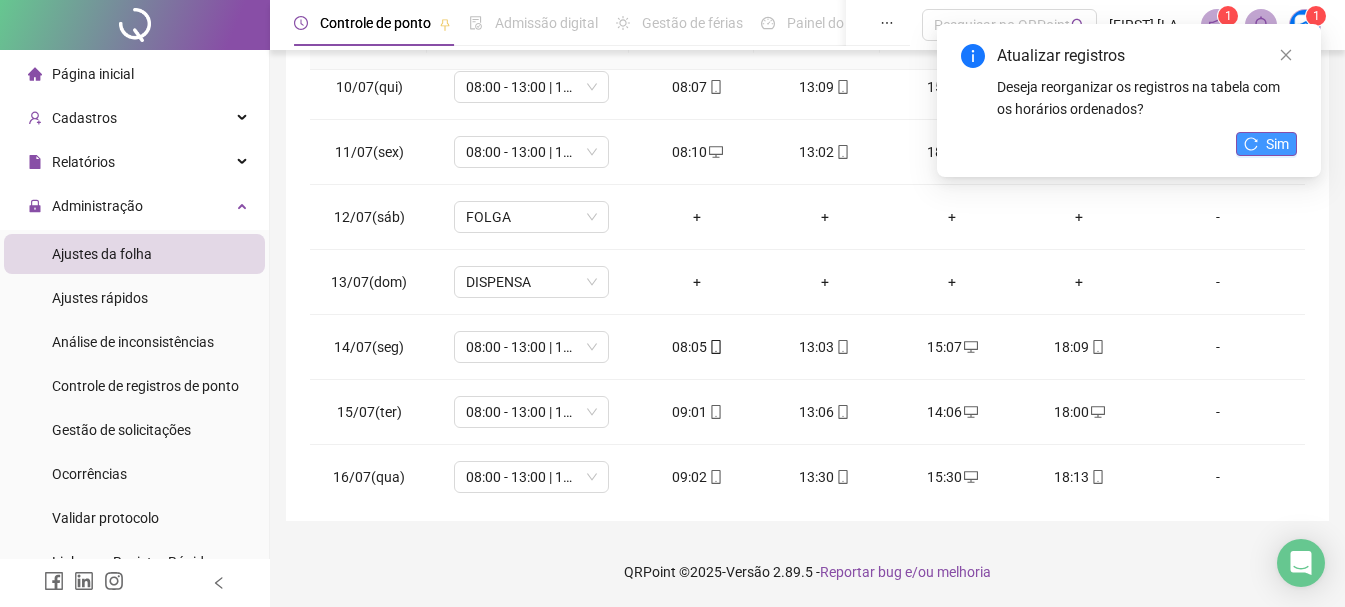 click 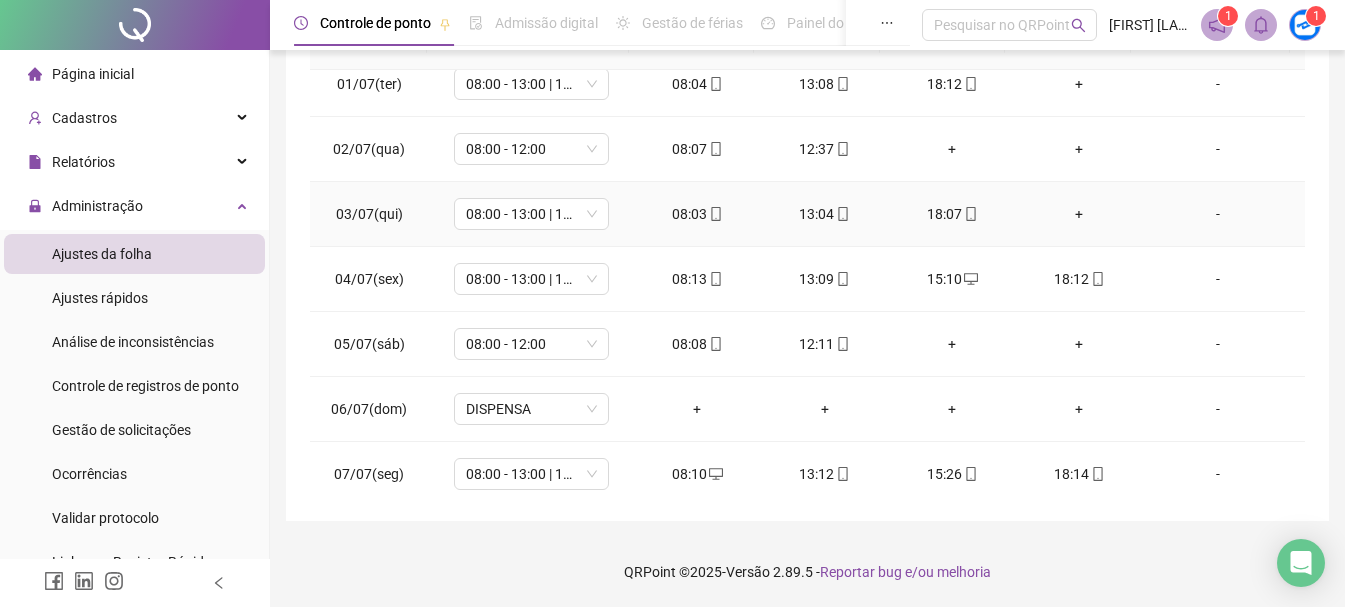 scroll, scrollTop: 0, scrollLeft: 0, axis: both 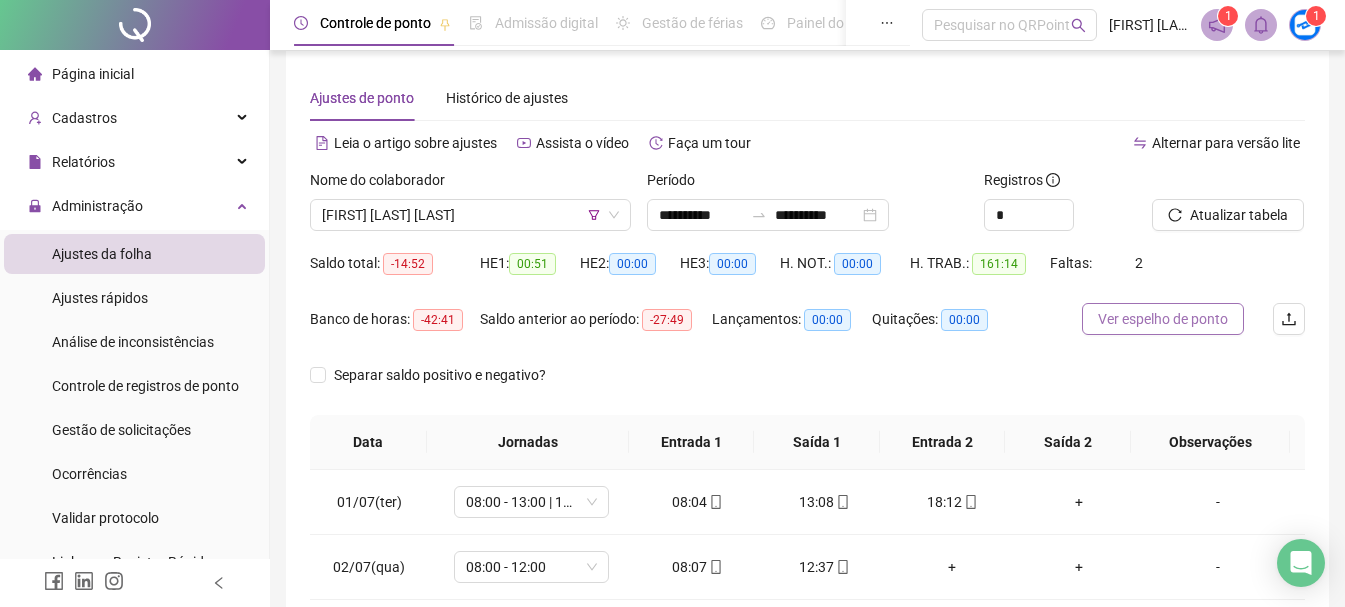 click on "Ver espelho de ponto" at bounding box center (1163, 319) 